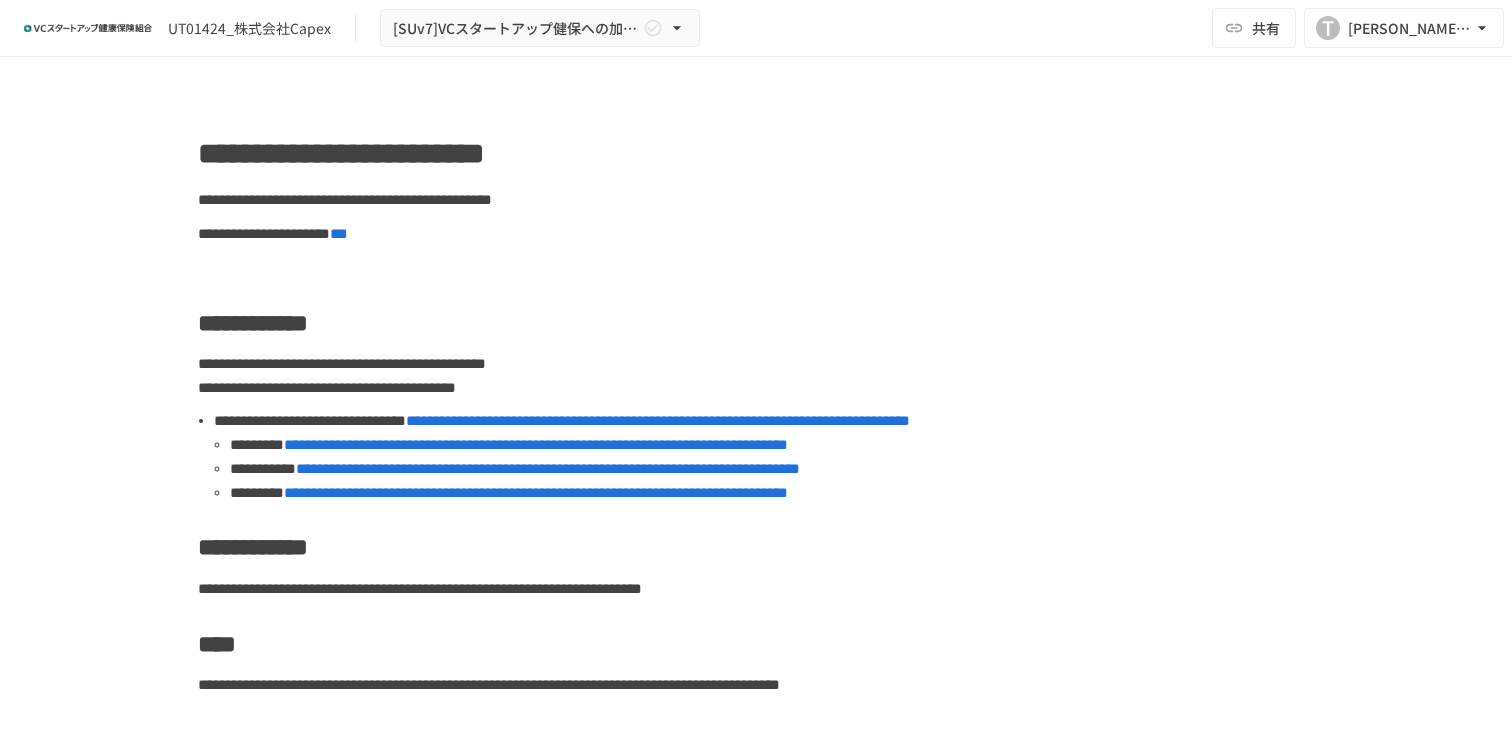 scroll, scrollTop: 0, scrollLeft: 0, axis: both 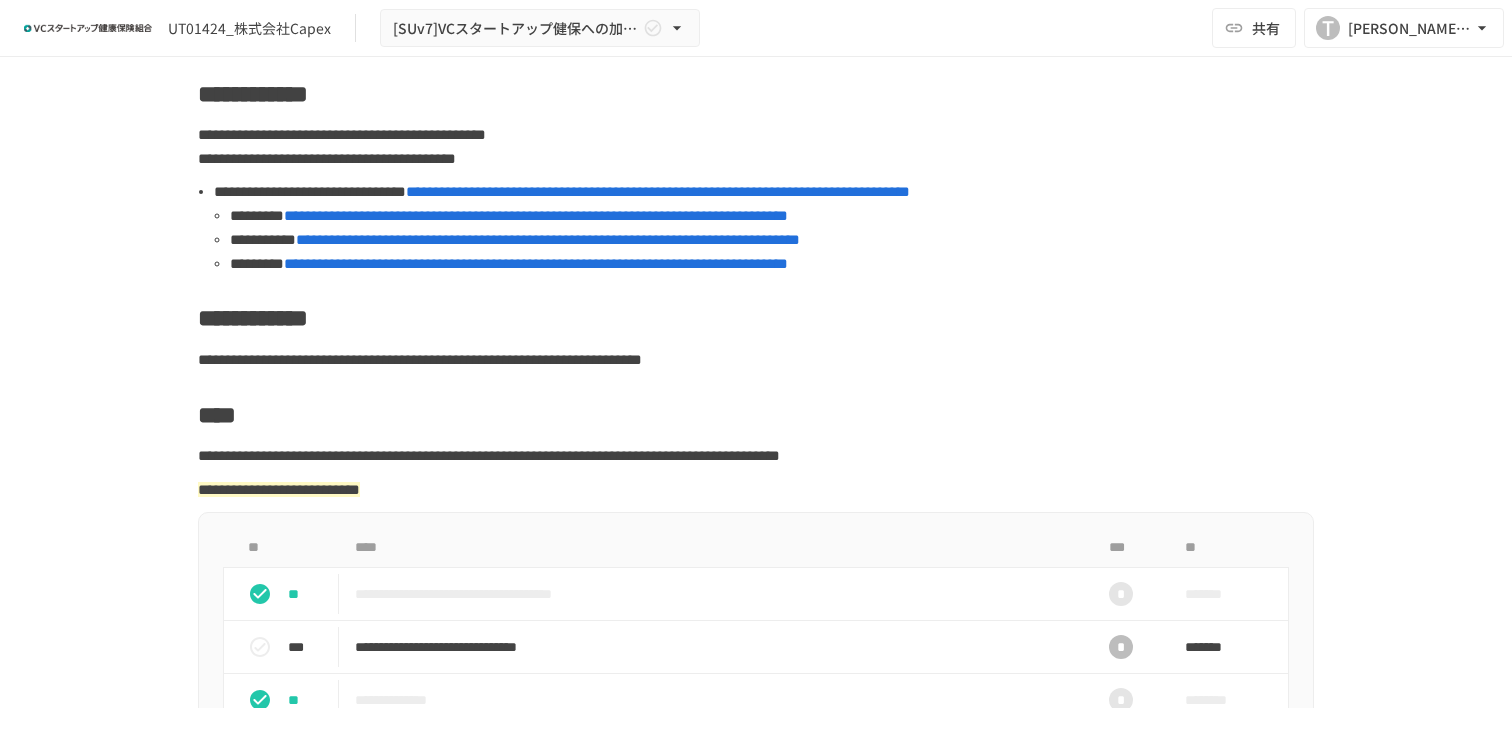 click on "**********" at bounding box center [536, 215] 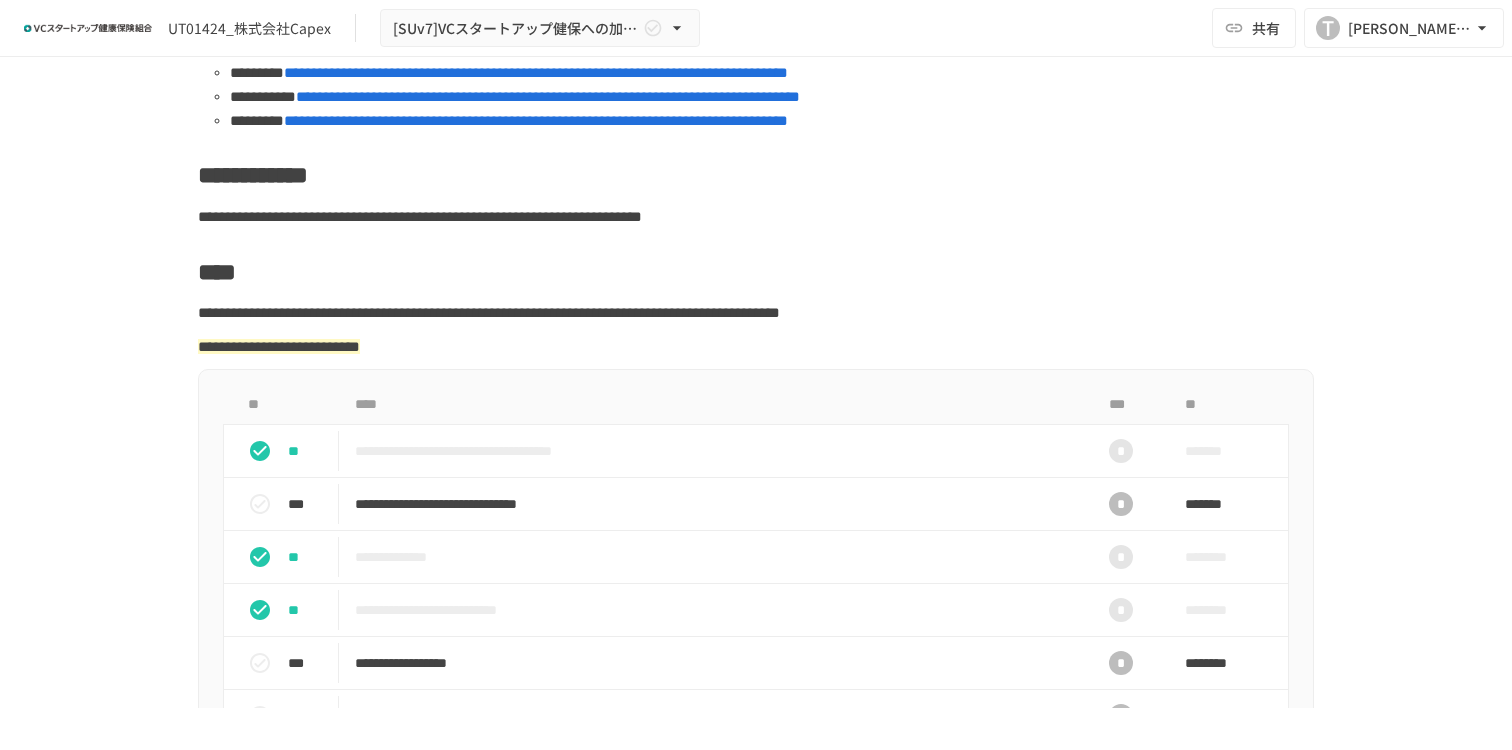 scroll, scrollTop: 537, scrollLeft: 0, axis: vertical 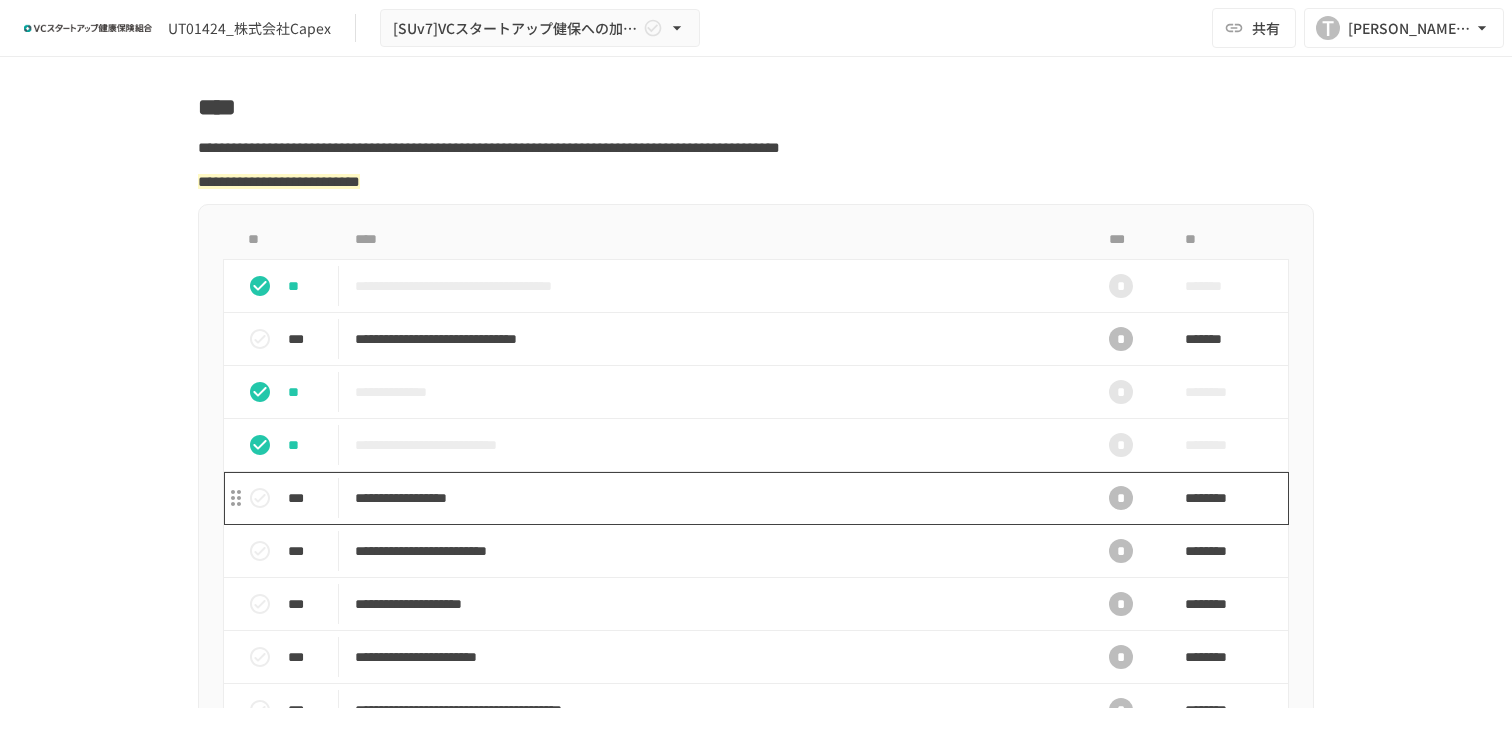 click on "**********" at bounding box center [714, 498] 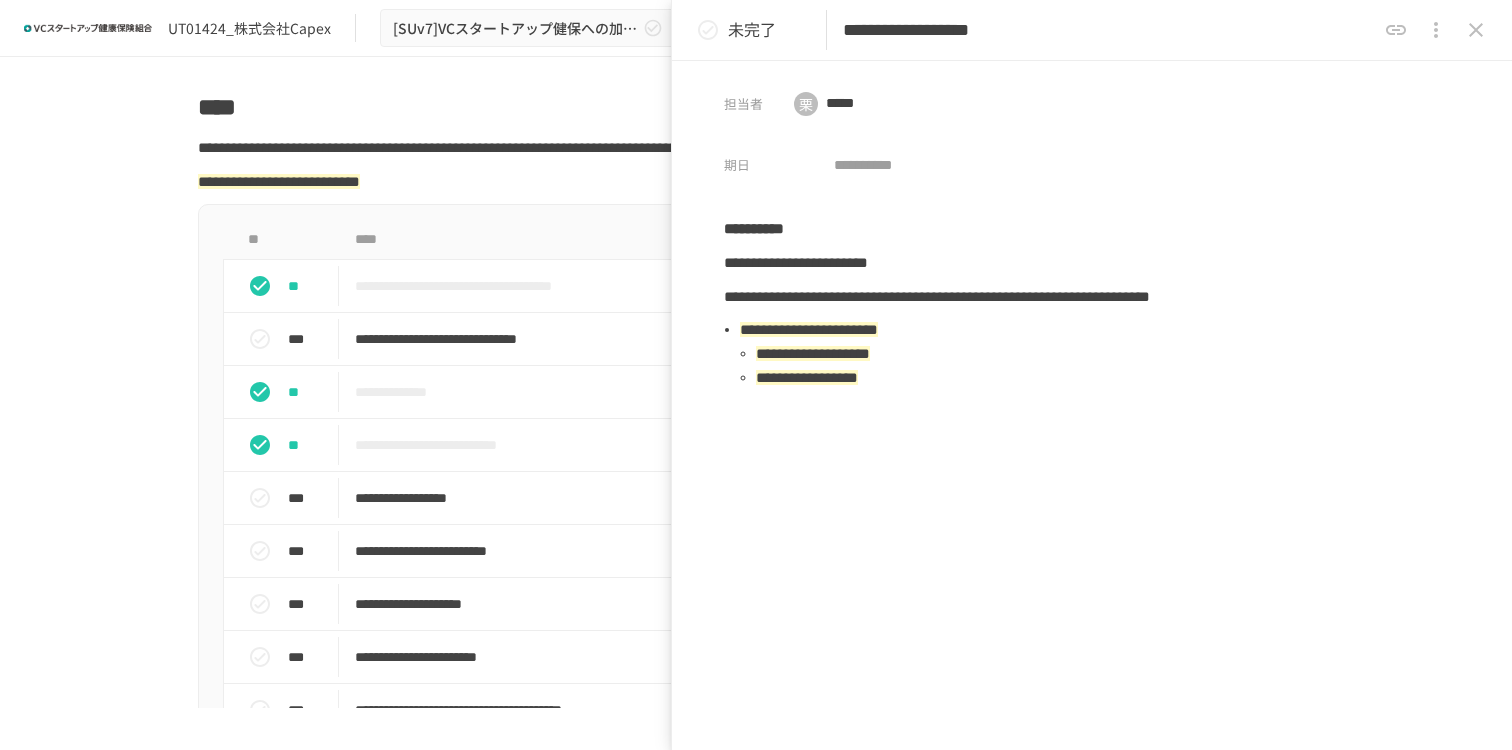 click 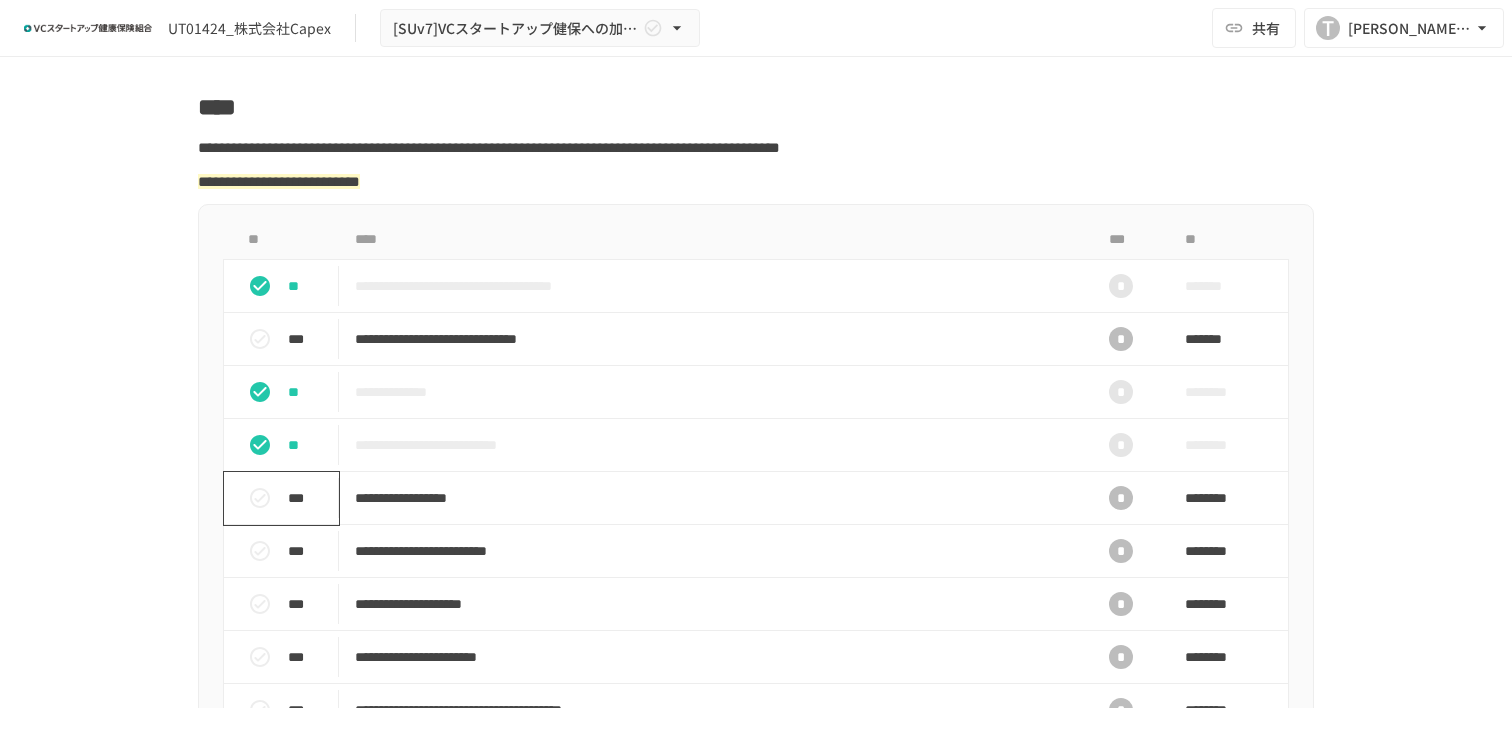 click 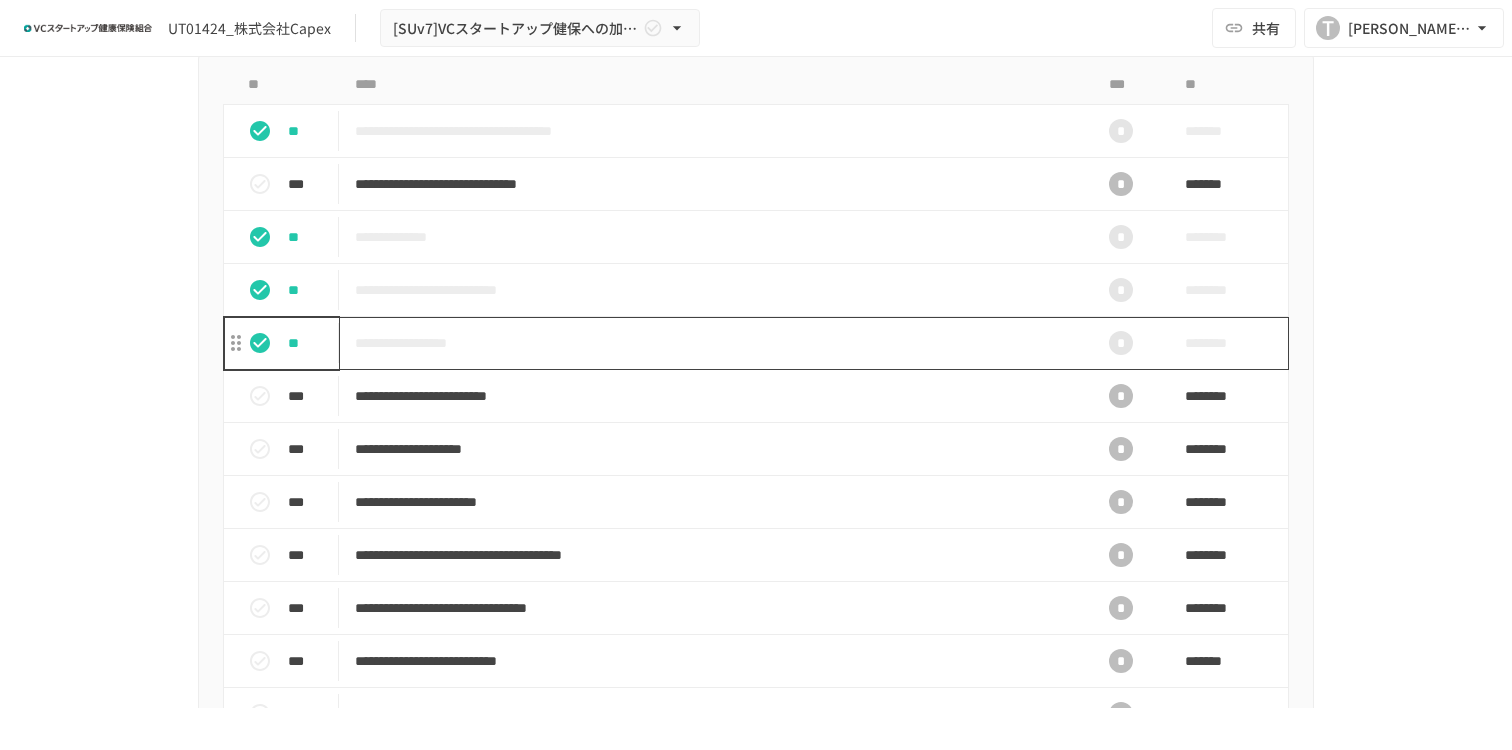 scroll, scrollTop: 695, scrollLeft: 0, axis: vertical 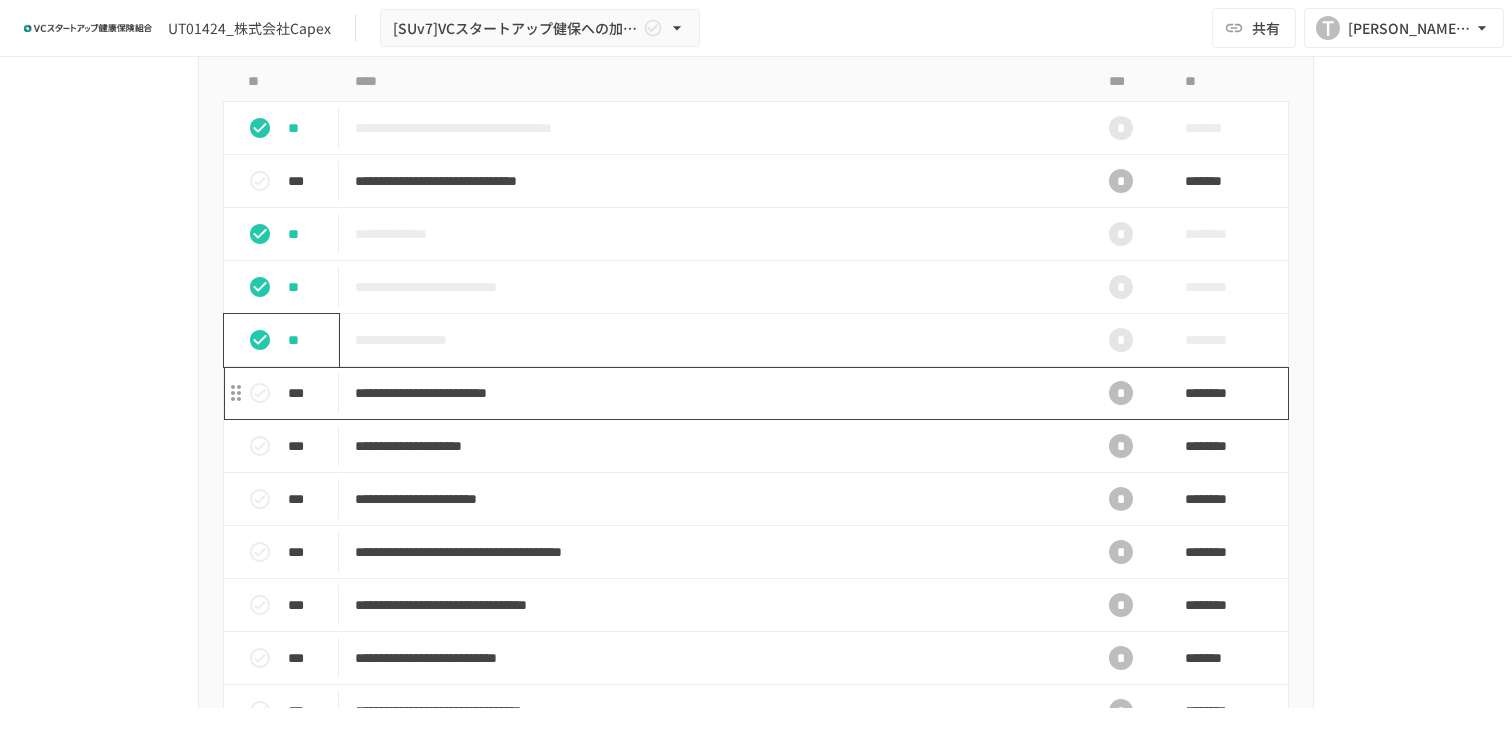 click on "**********" at bounding box center (714, 393) 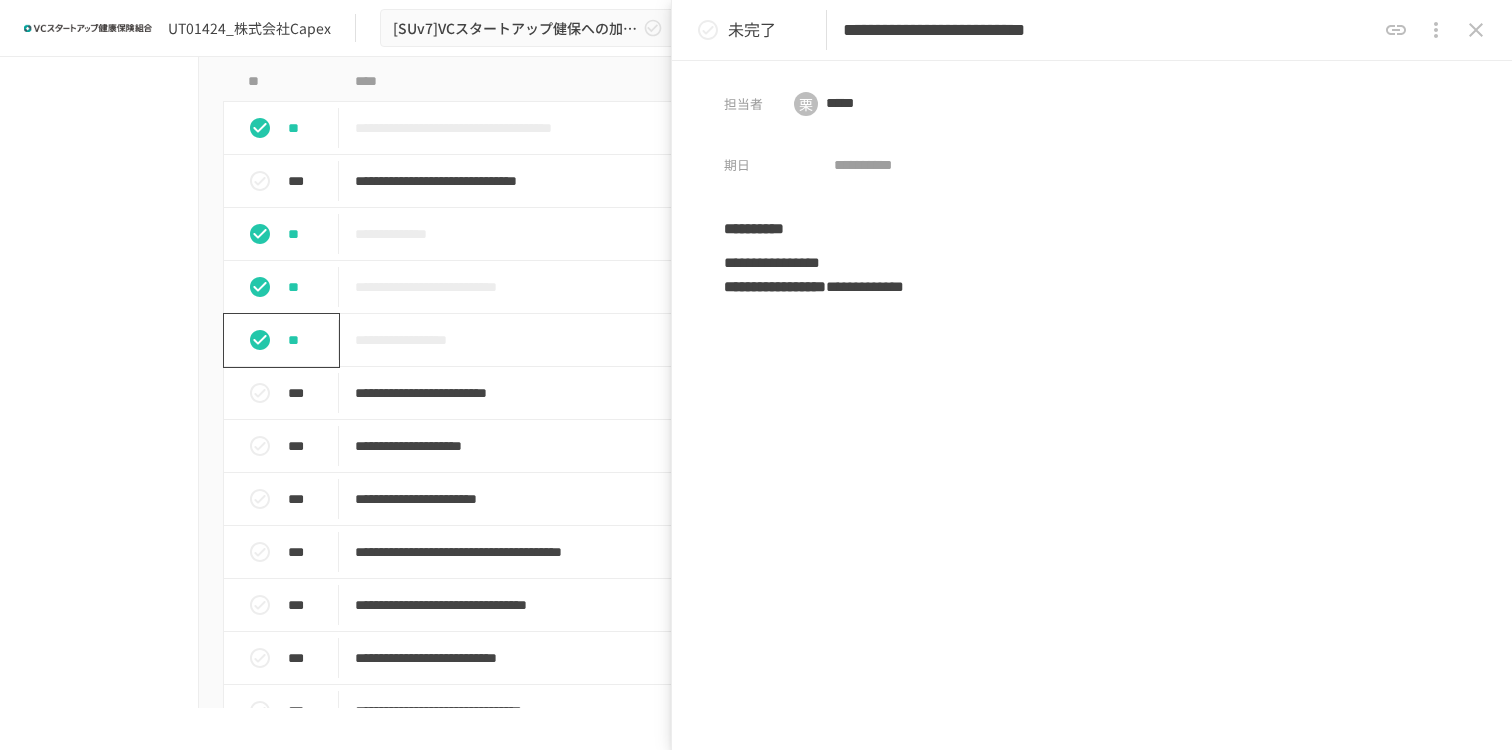 click 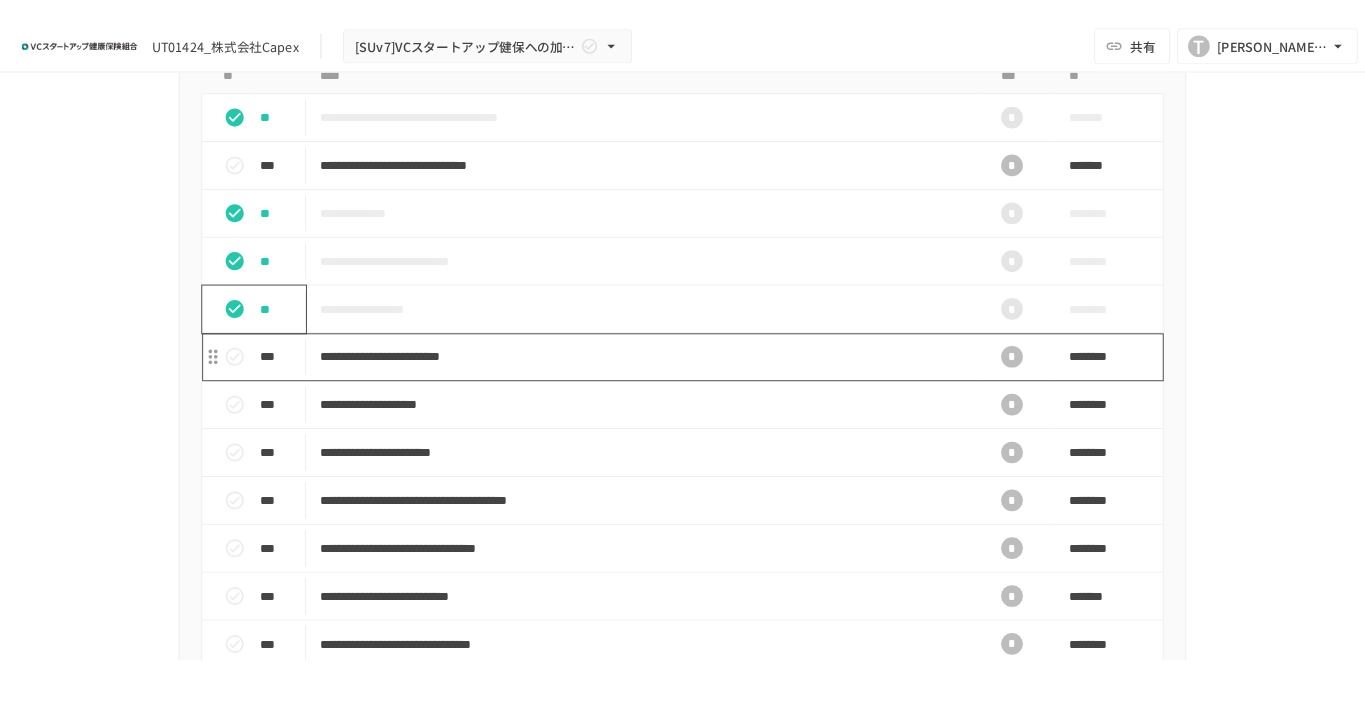 scroll, scrollTop: 725, scrollLeft: 0, axis: vertical 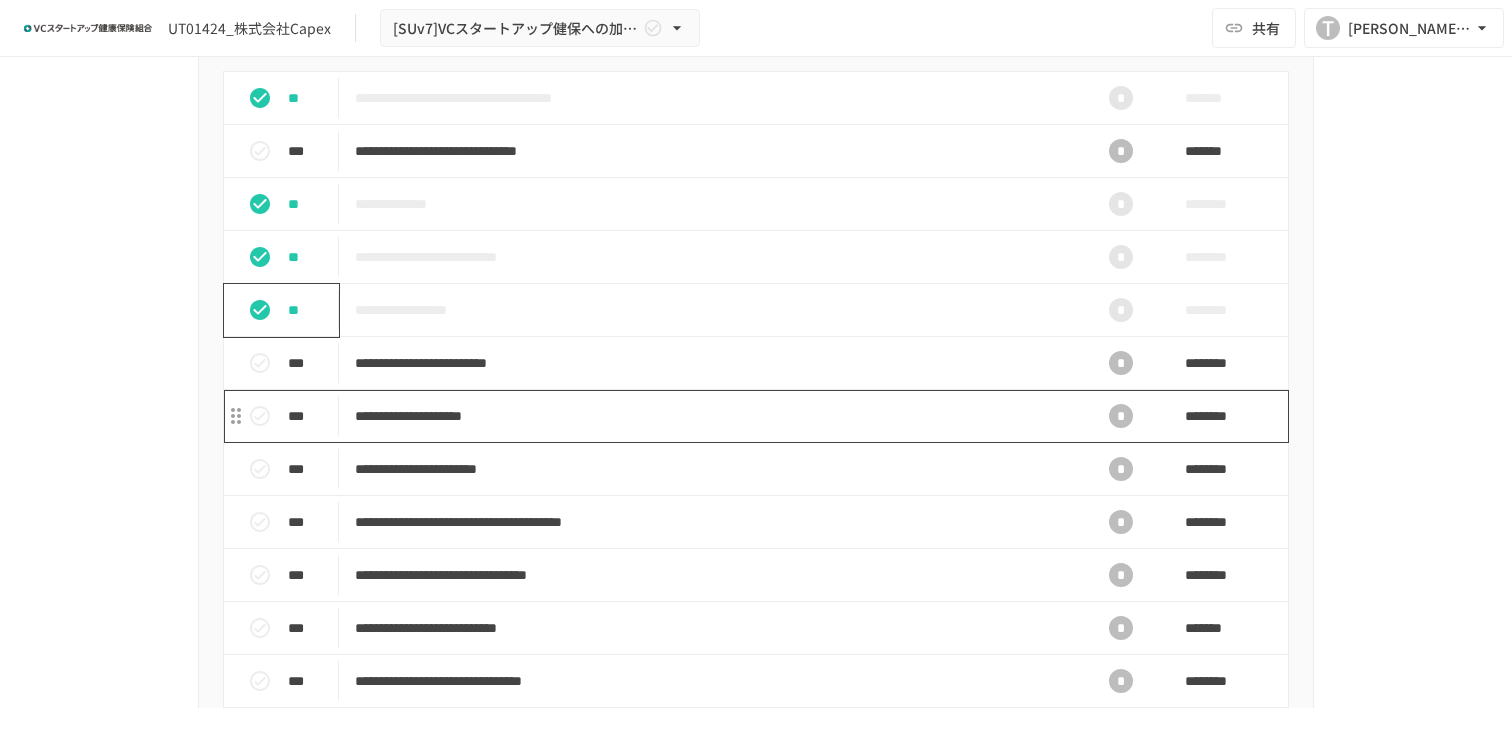 click on "**********" at bounding box center (714, 416) 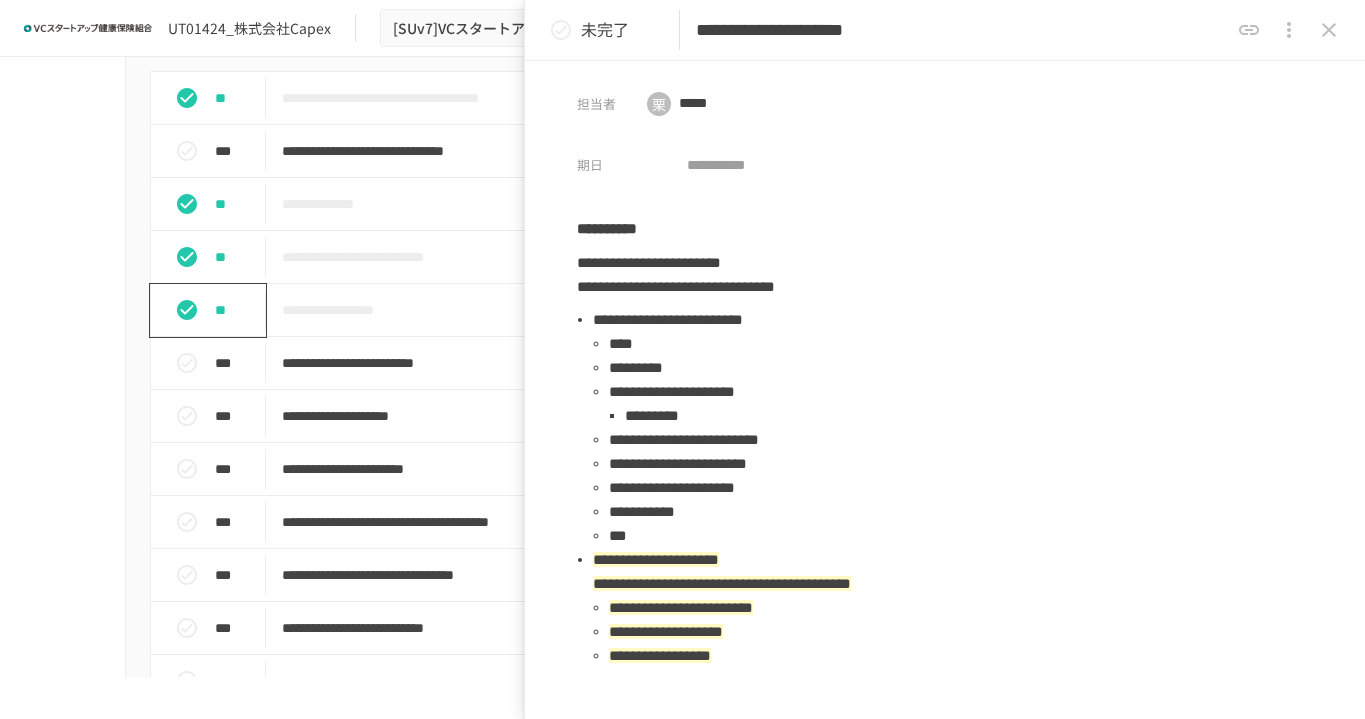 click 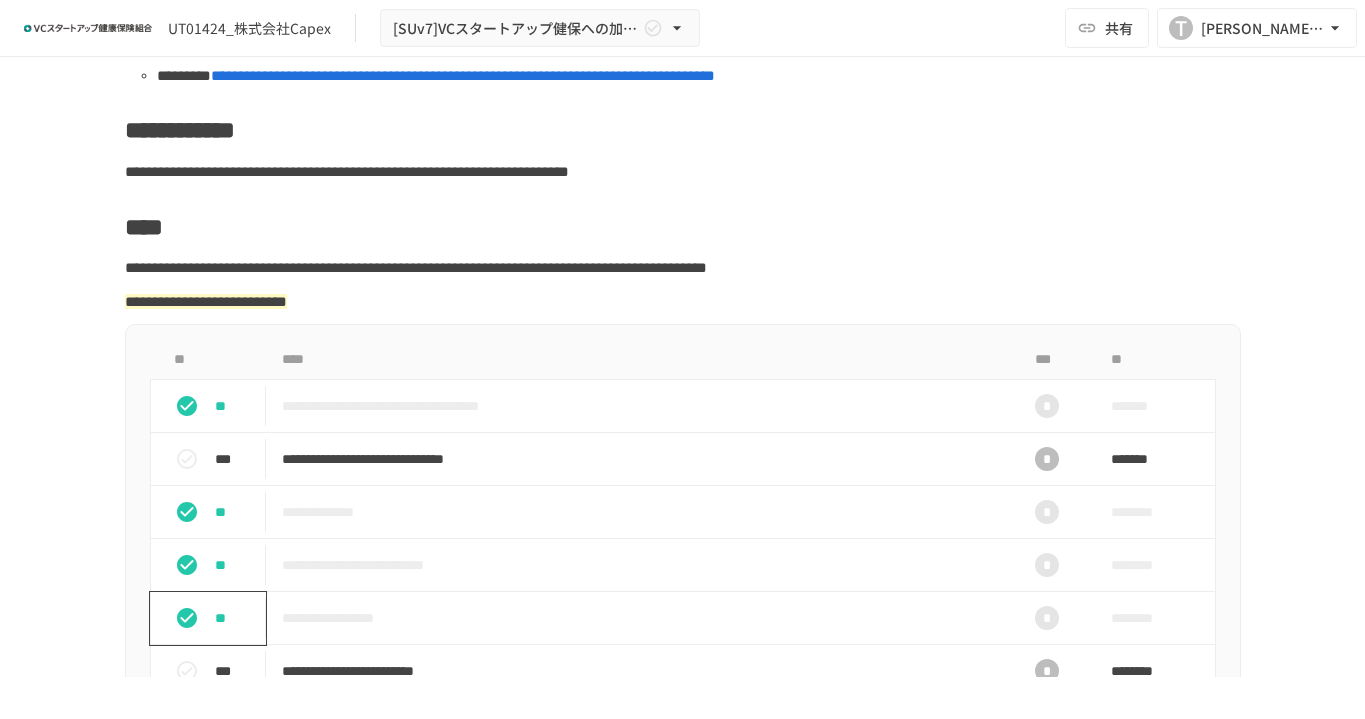 scroll, scrollTop: 235, scrollLeft: 0, axis: vertical 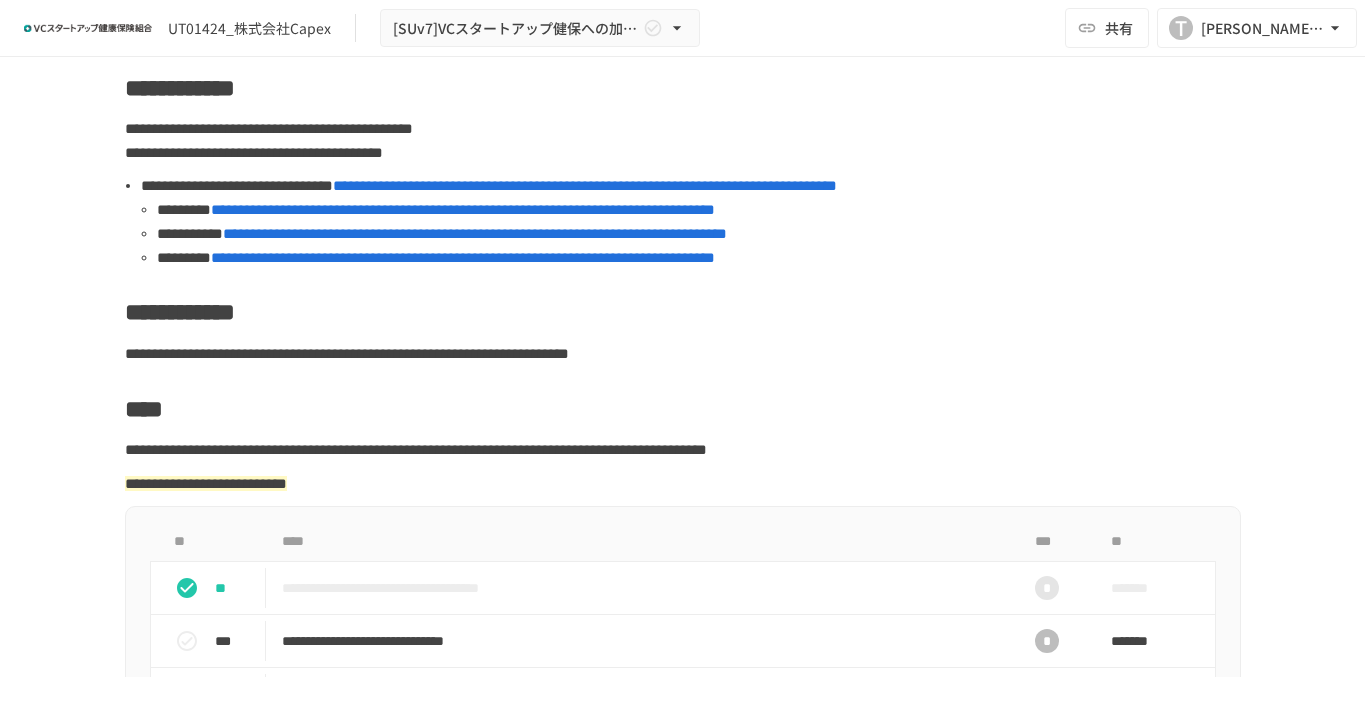 click on "**********" at bounding box center [475, 233] 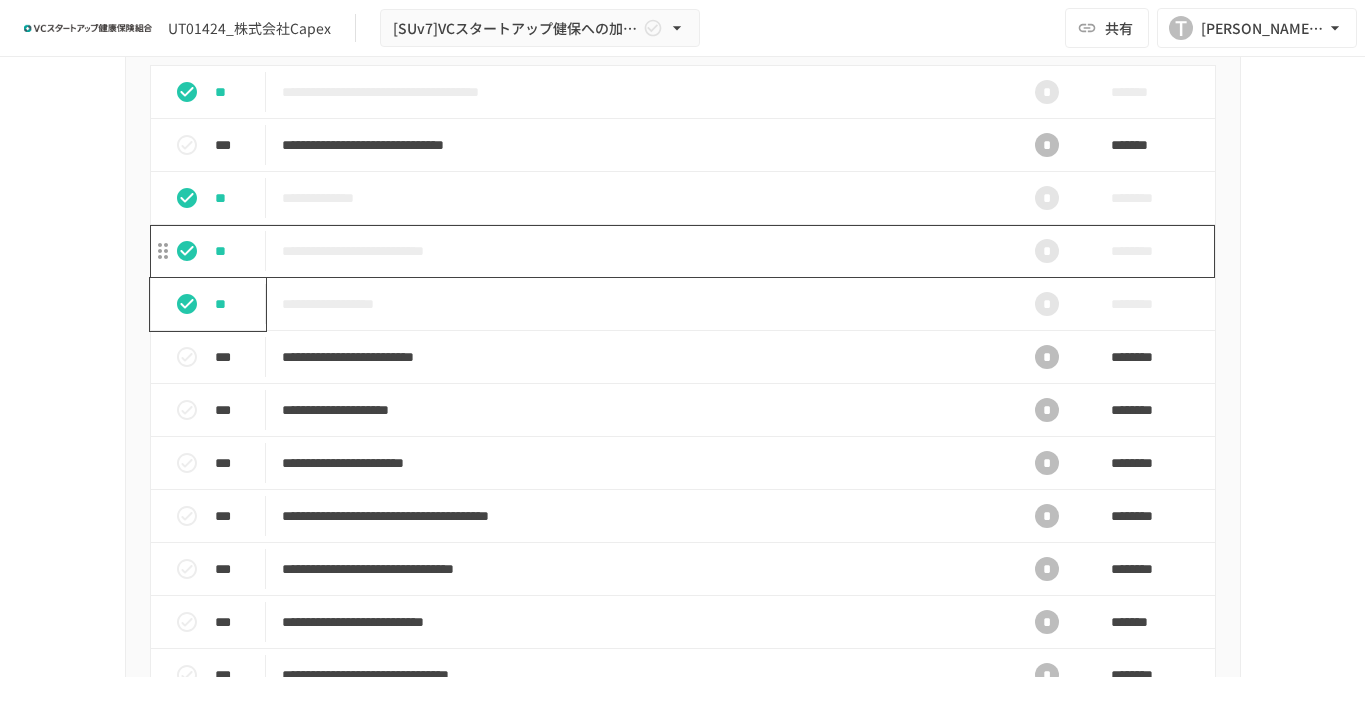 scroll, scrollTop: 738, scrollLeft: 0, axis: vertical 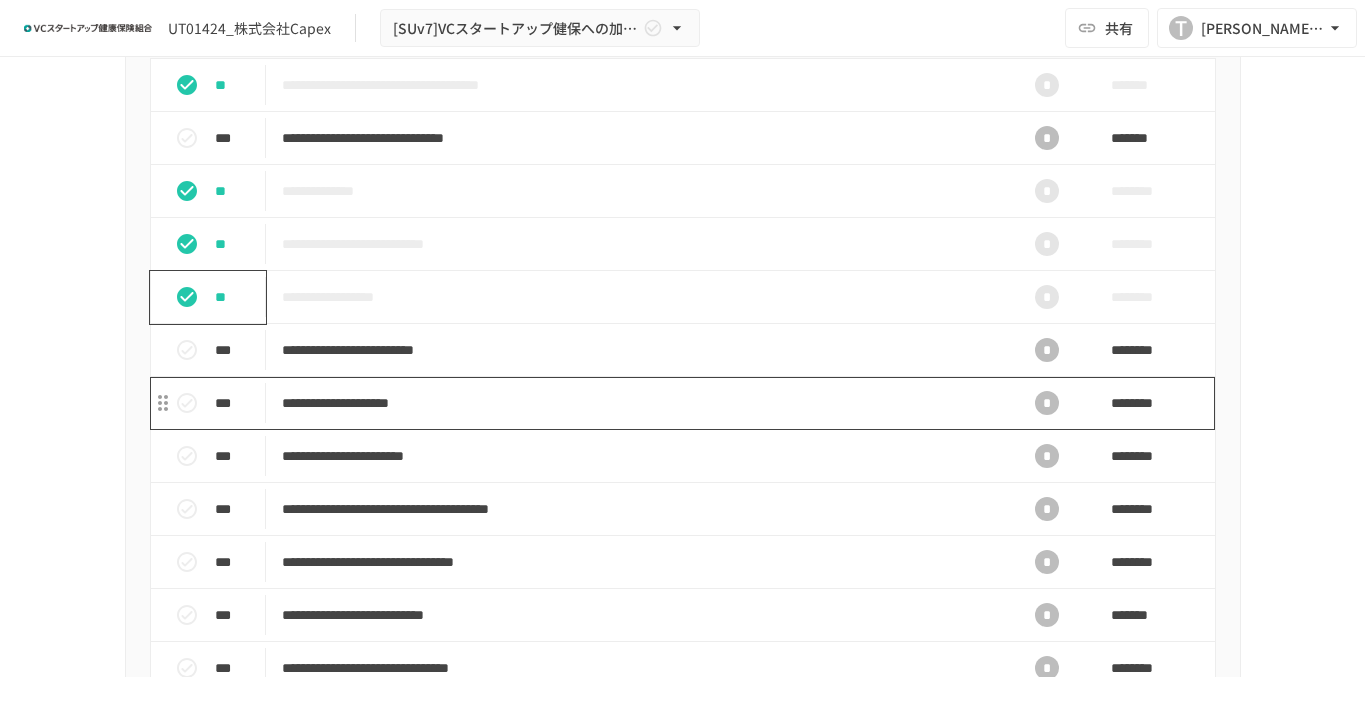 click on "**********" at bounding box center (641, 403) 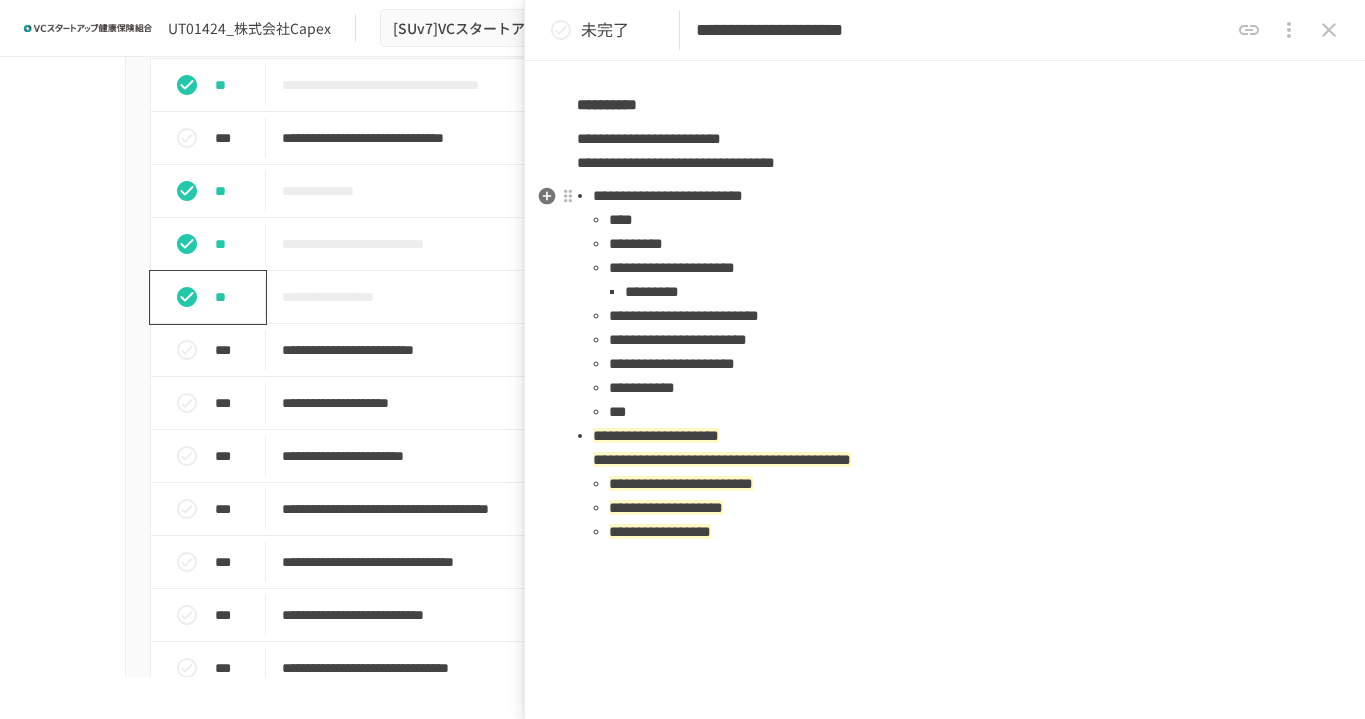 scroll, scrollTop: 130, scrollLeft: 0, axis: vertical 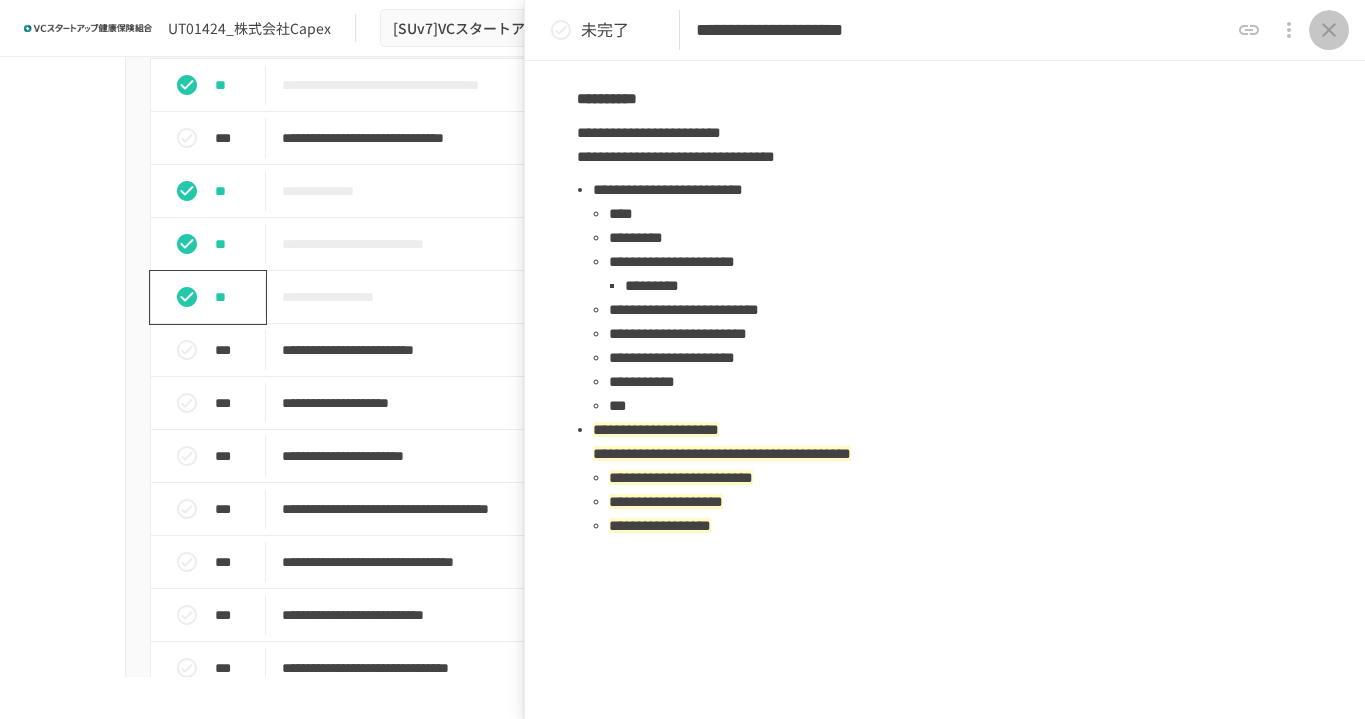 click 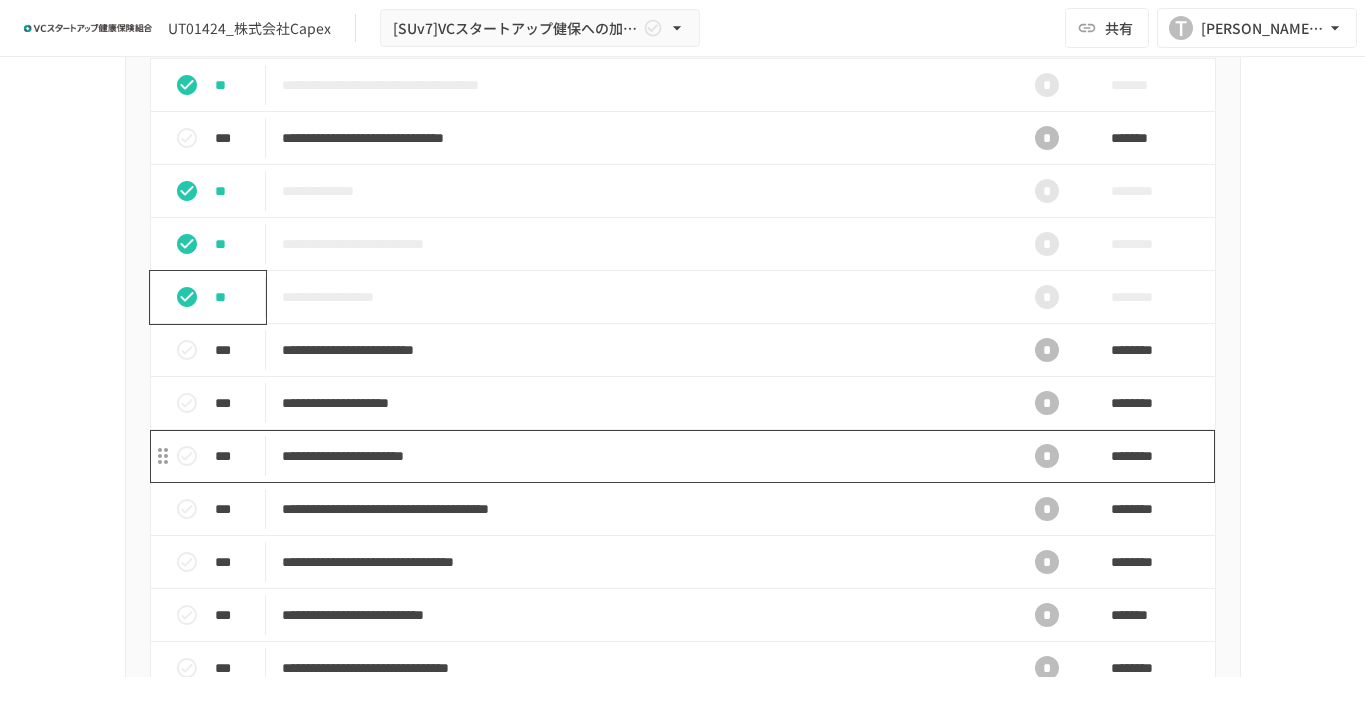 click on "**********" at bounding box center (641, 456) 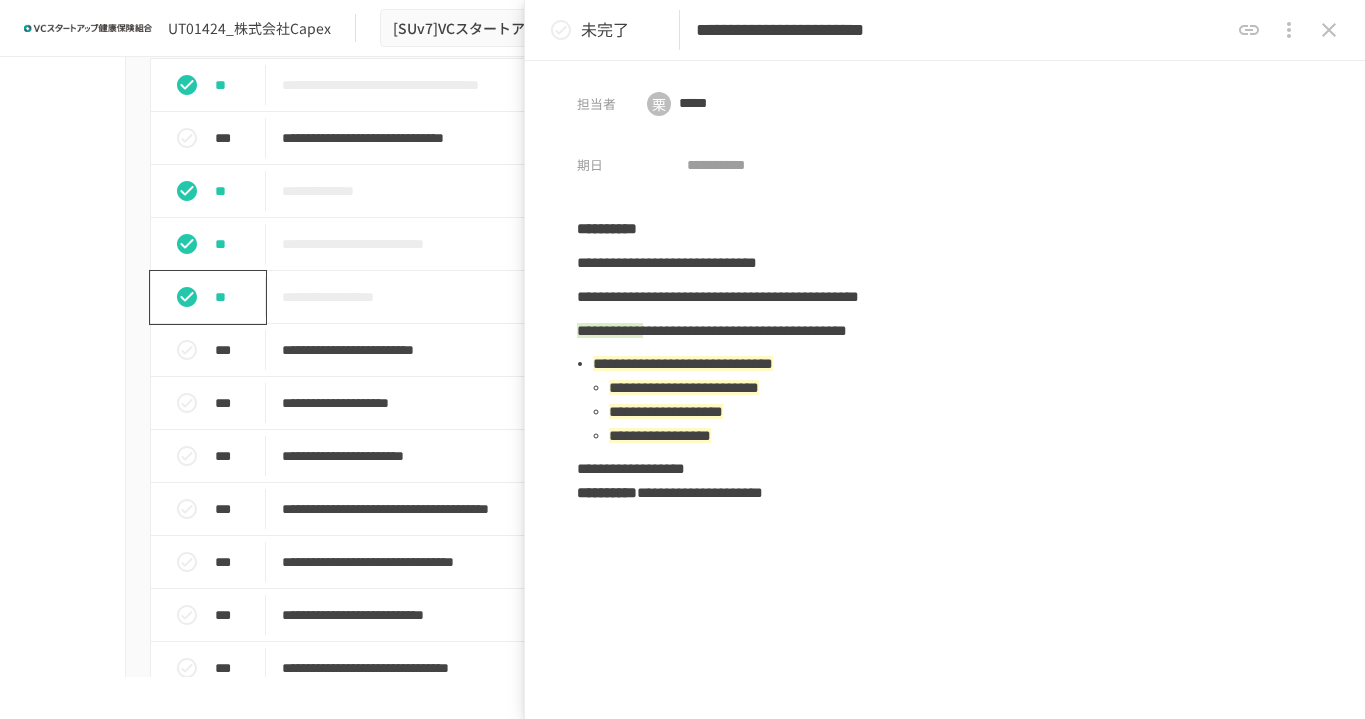 click 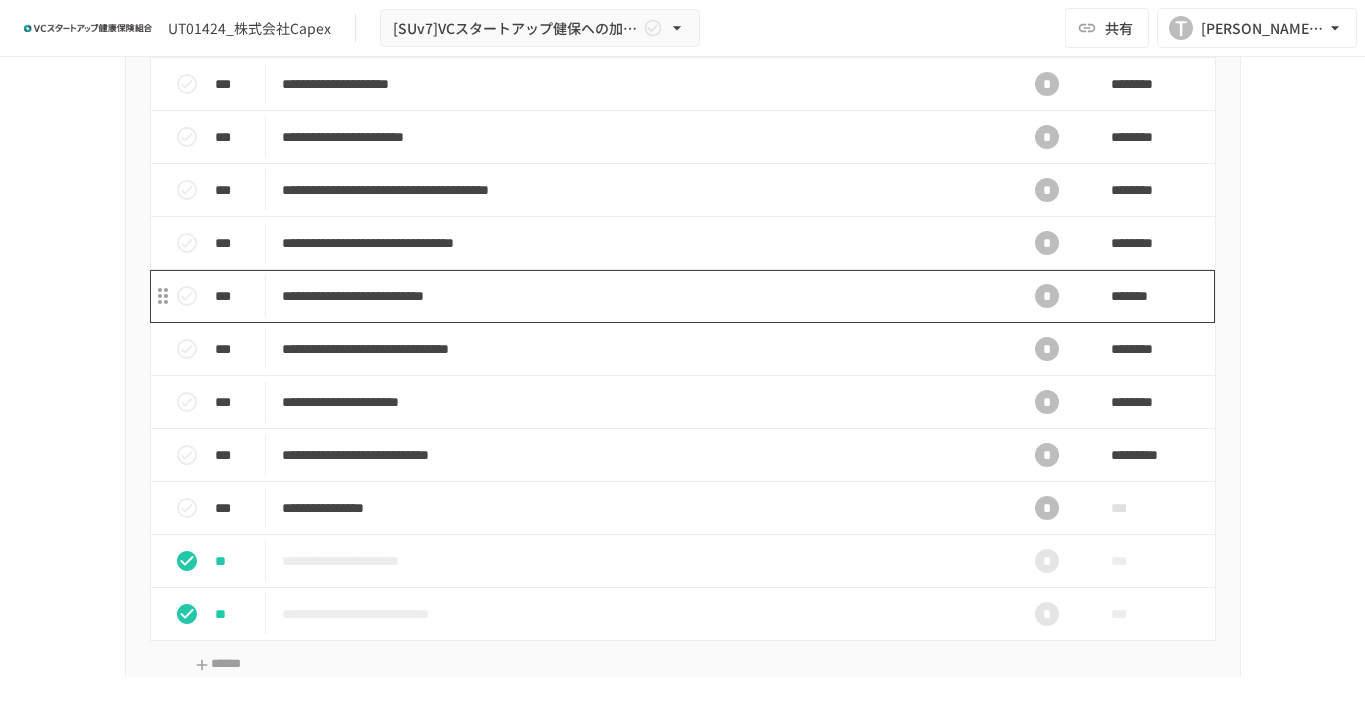 scroll, scrollTop: 1053, scrollLeft: 0, axis: vertical 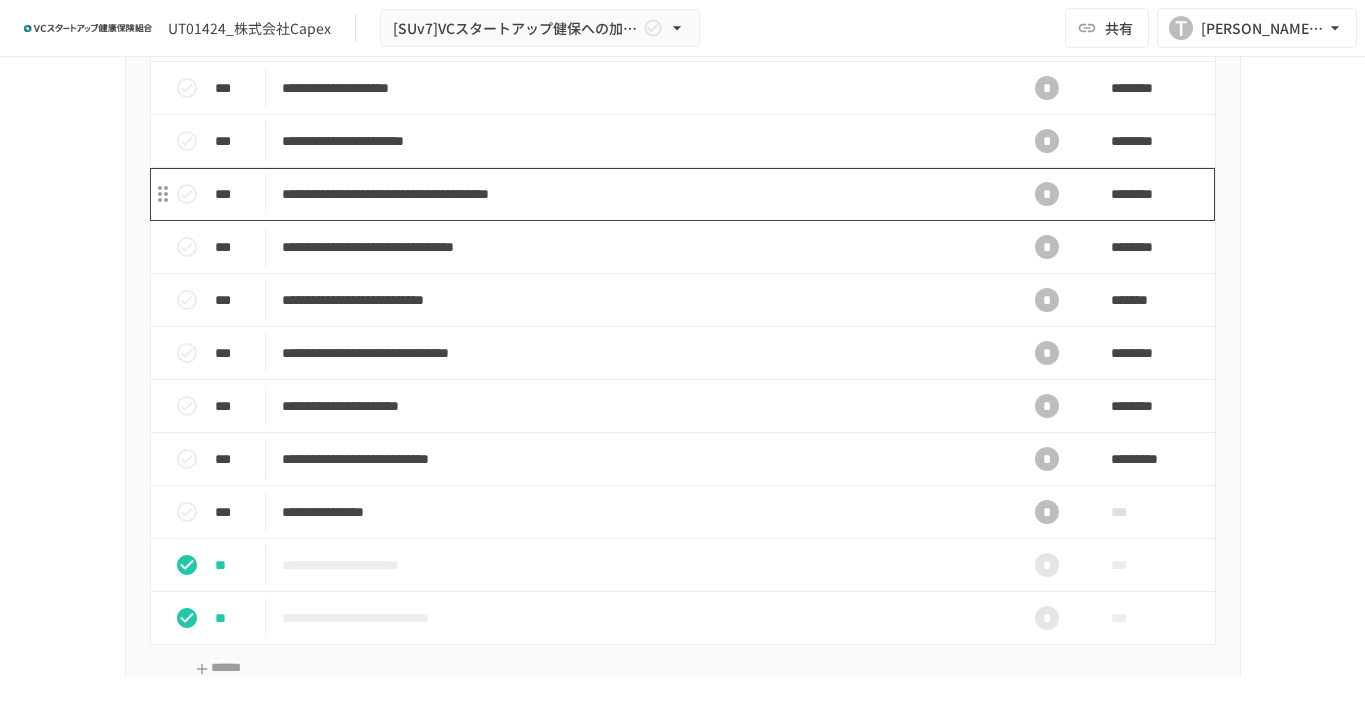 click on "**********" at bounding box center (641, 194) 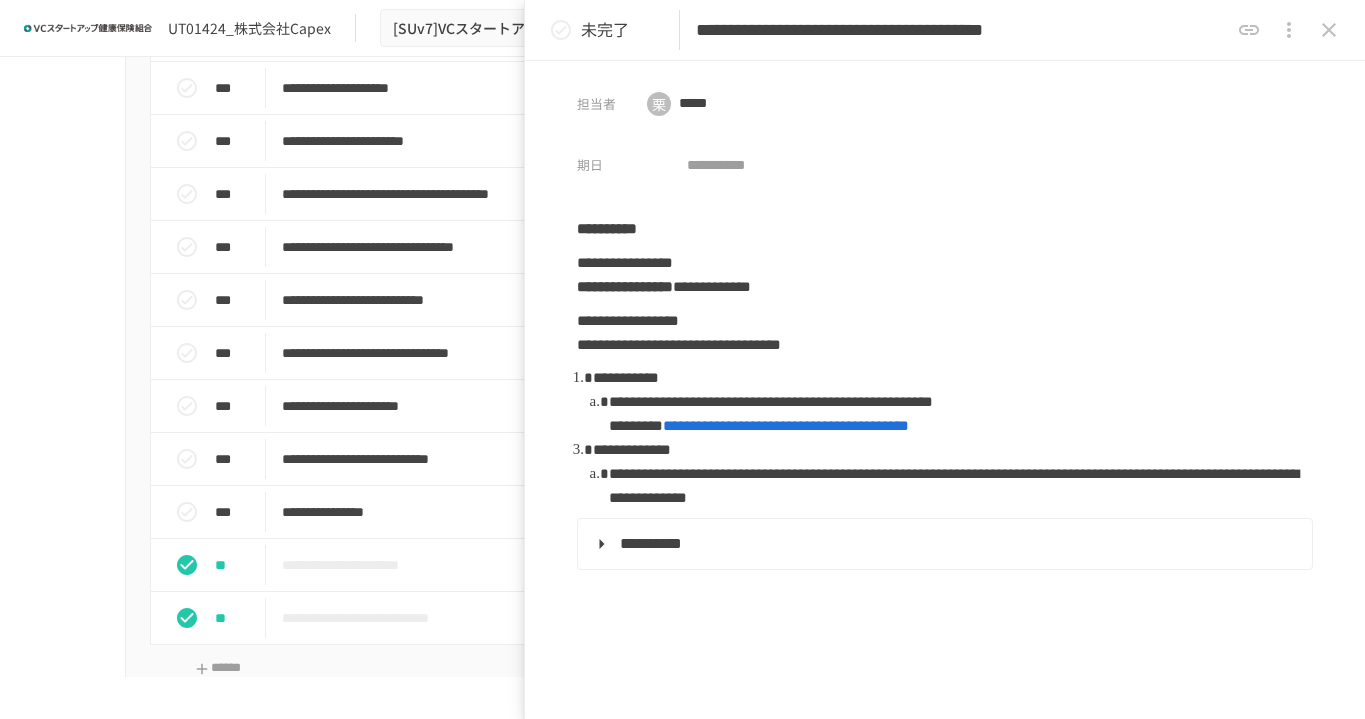 click at bounding box center (1329, 30) 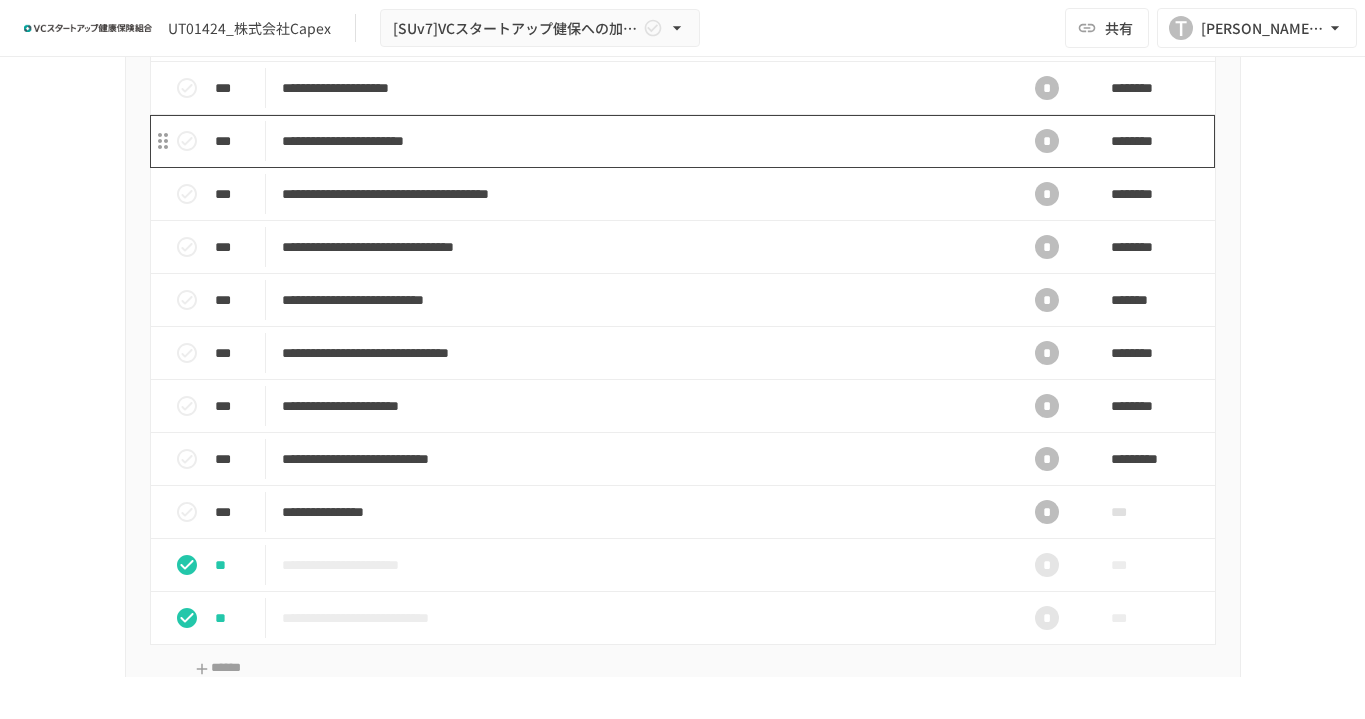 click on "**********" at bounding box center (641, 141) 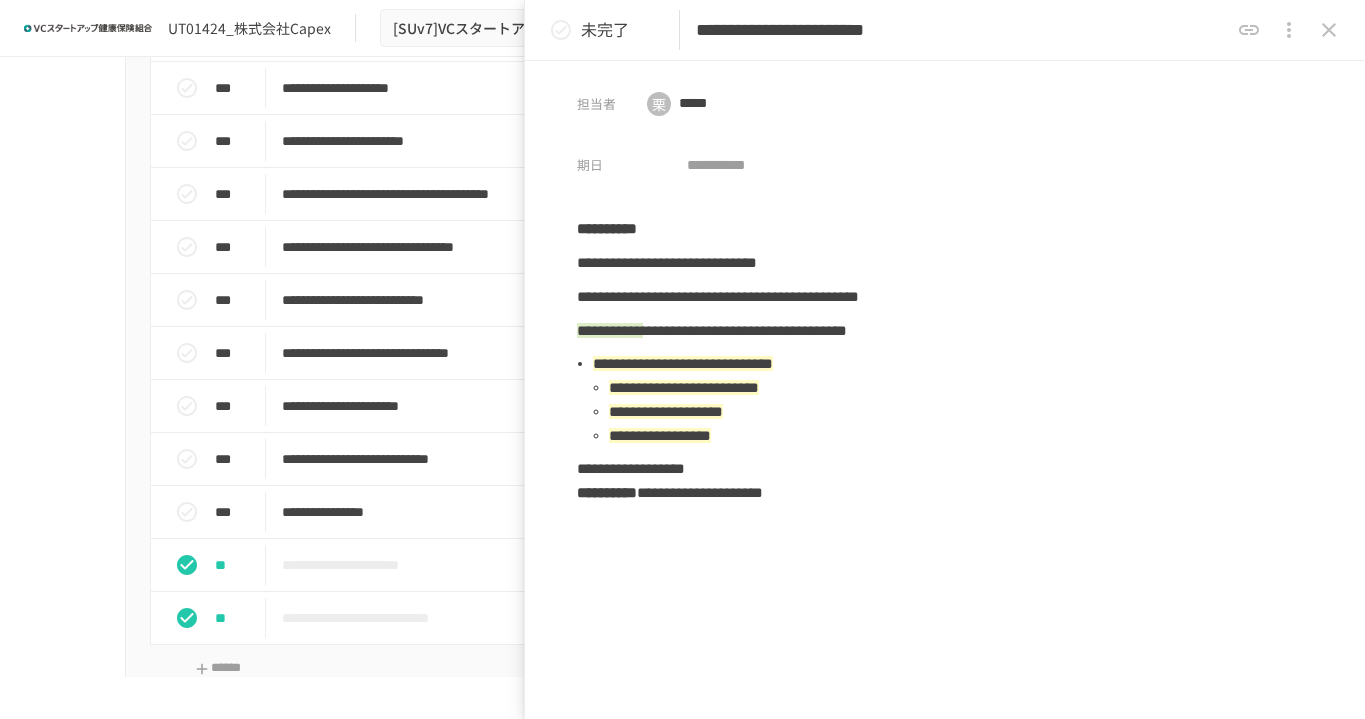 click 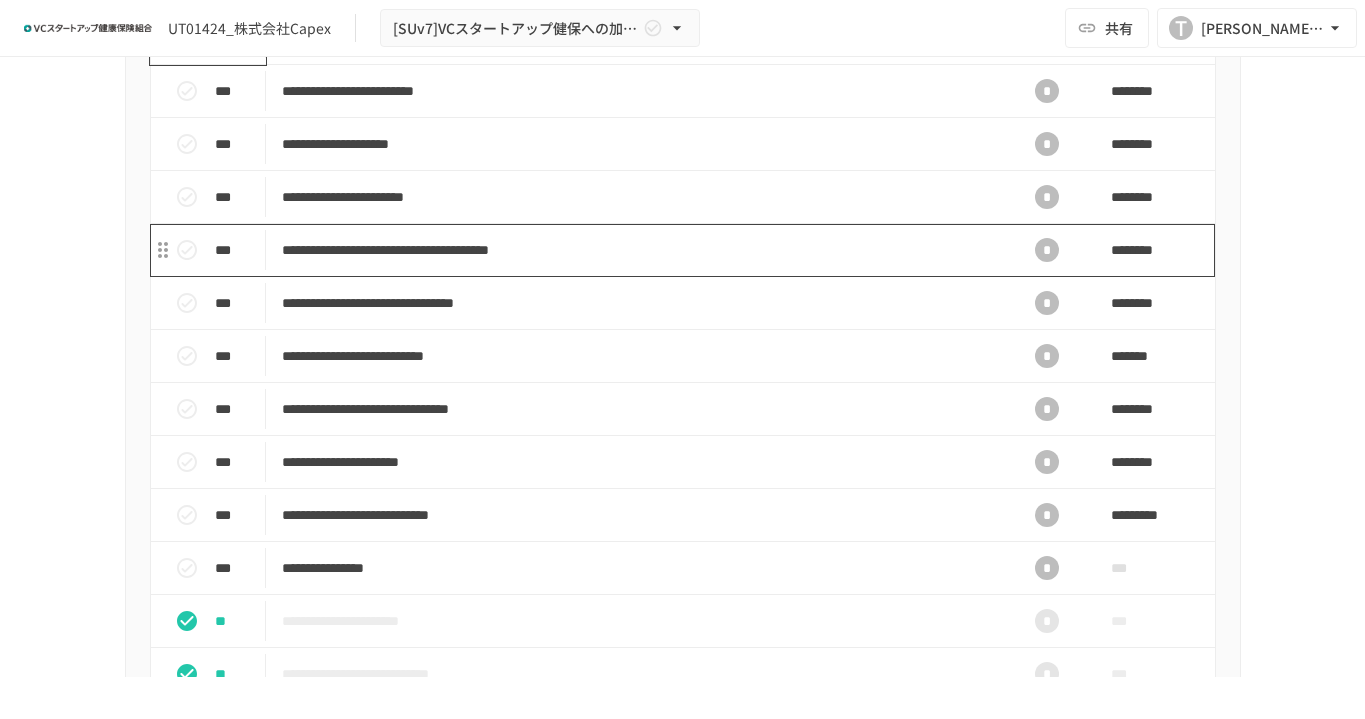 scroll, scrollTop: 1001, scrollLeft: 0, axis: vertical 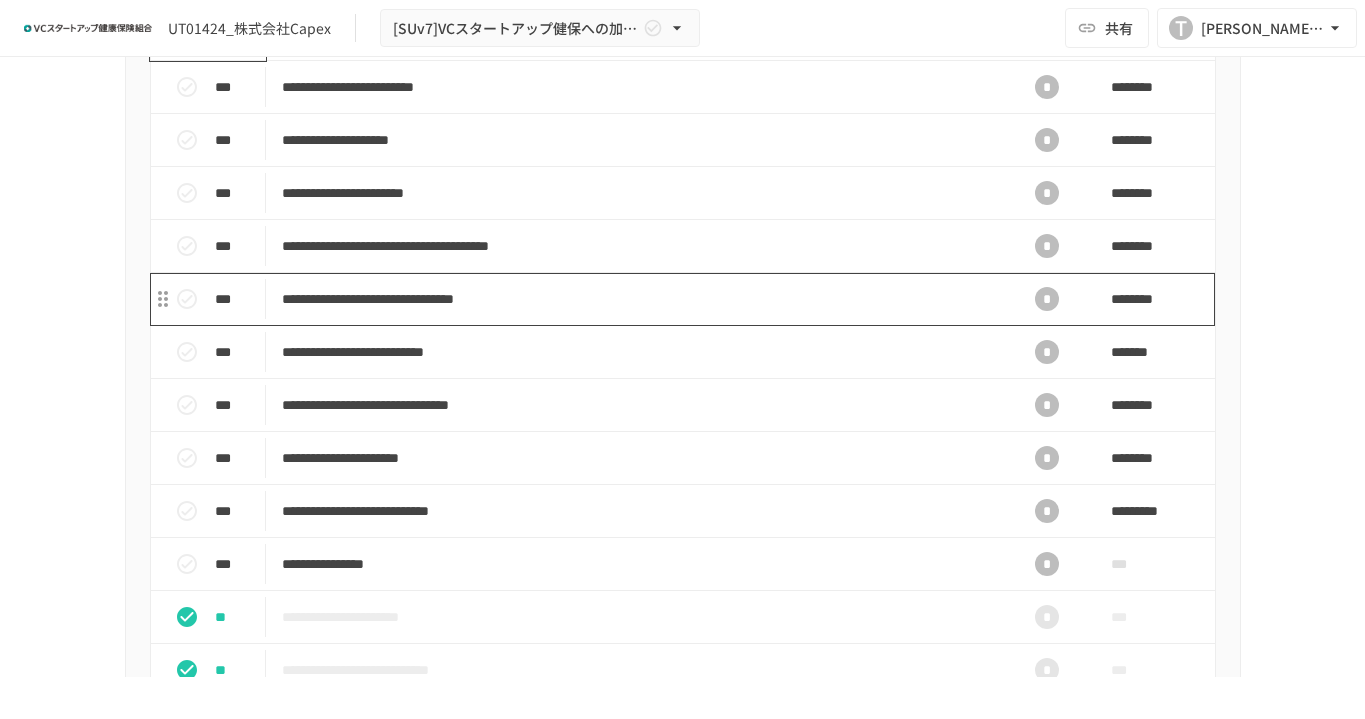 click on "**********" at bounding box center (641, 299) 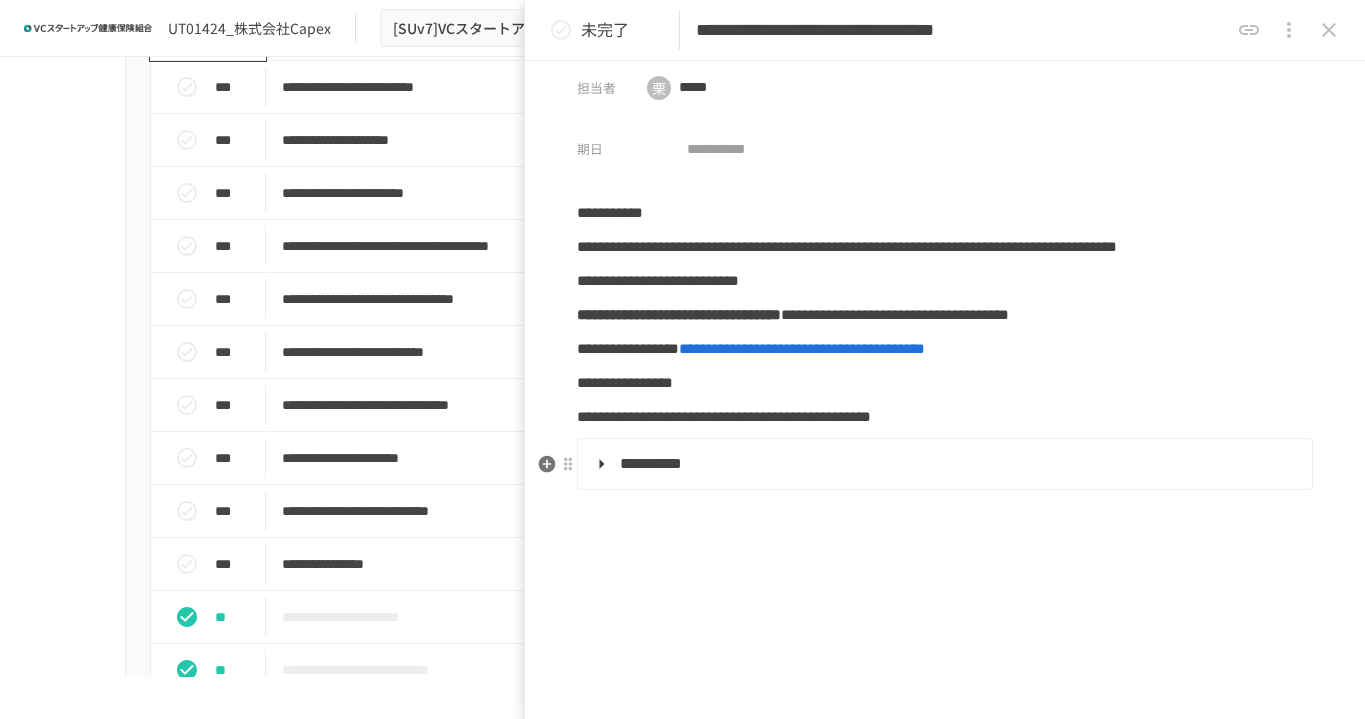 scroll, scrollTop: 15, scrollLeft: 0, axis: vertical 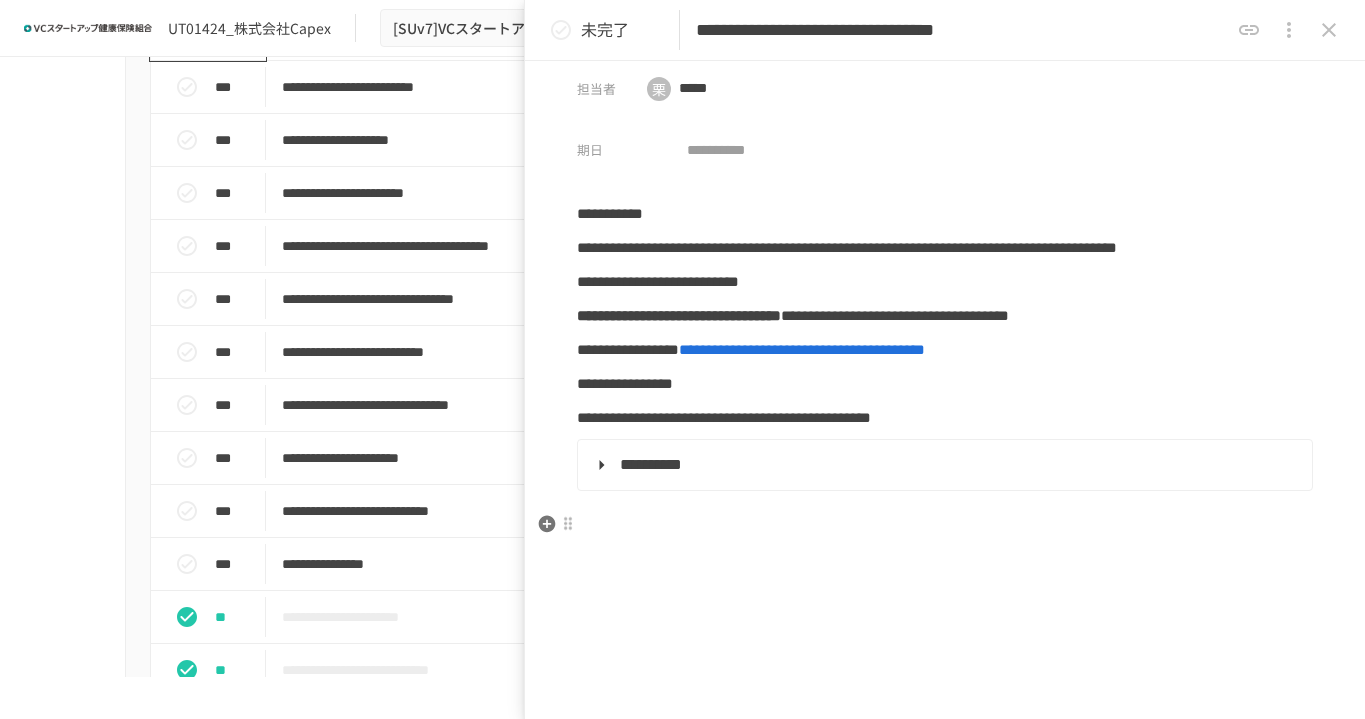 click on "**********" at bounding box center (651, 464) 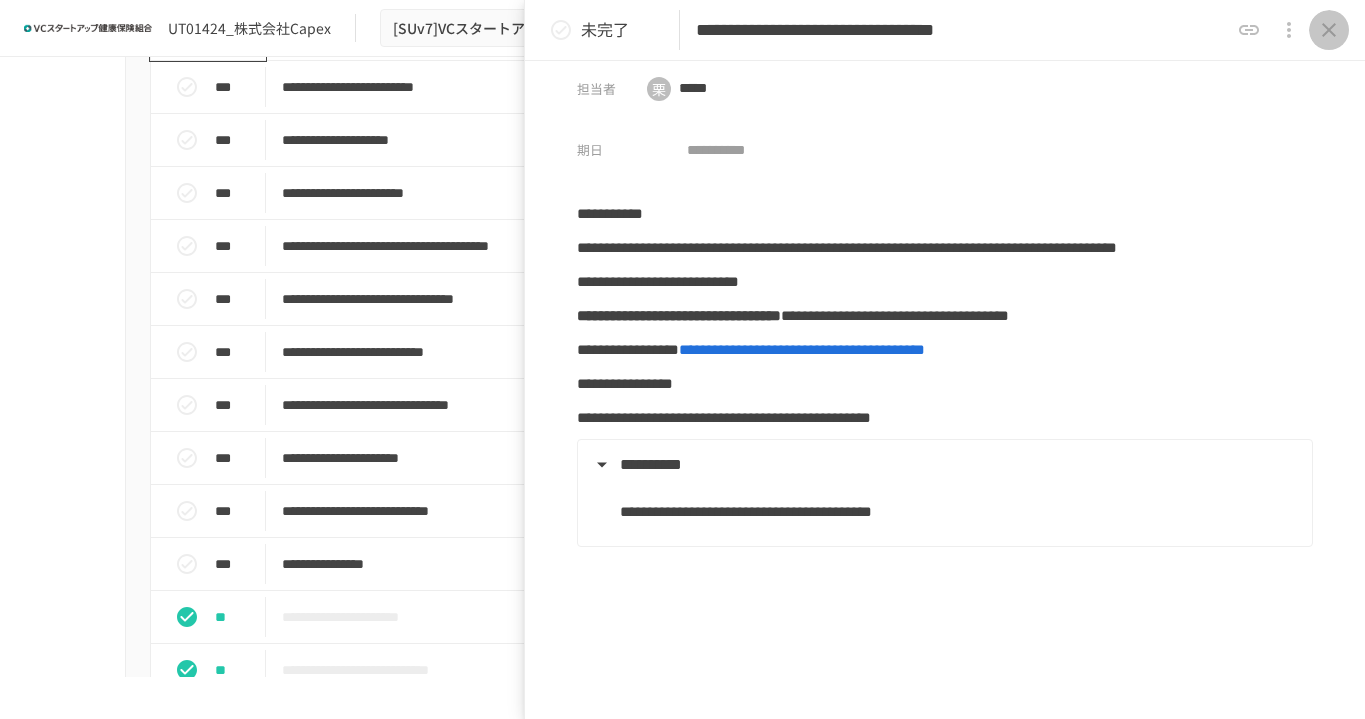 click 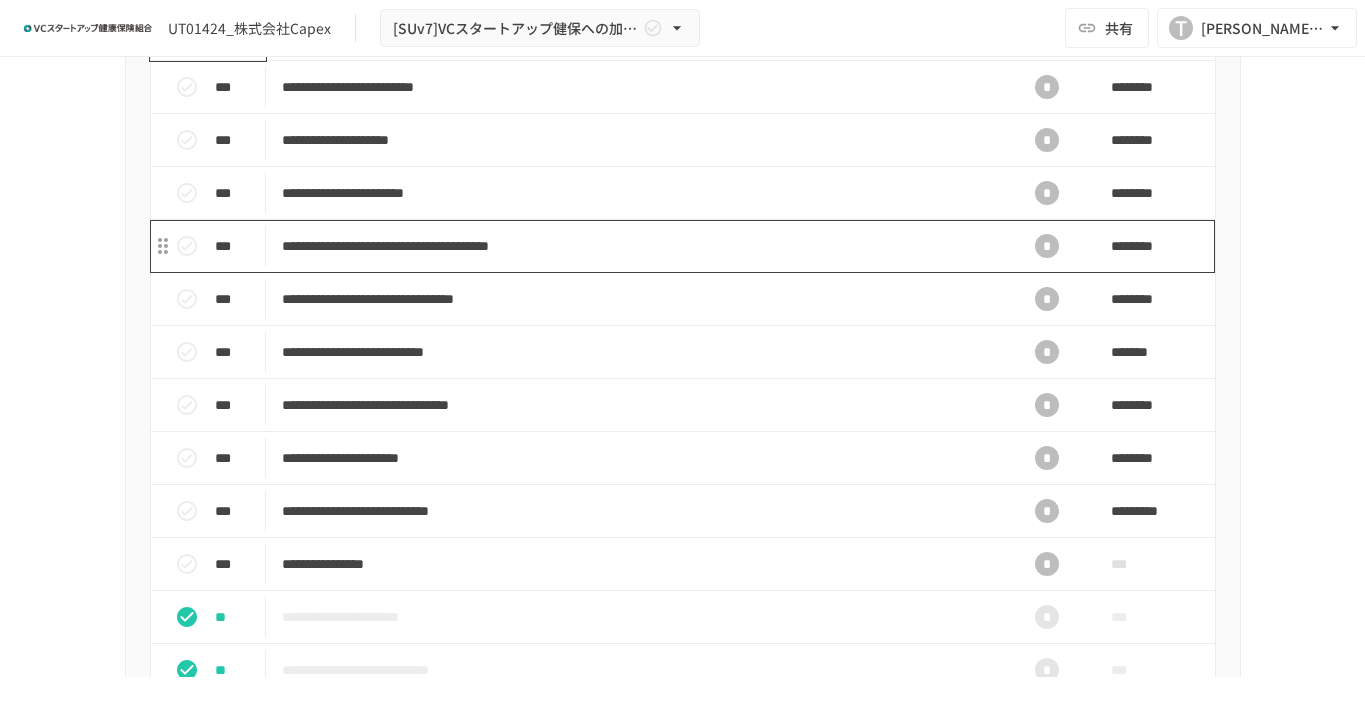 click on "**********" at bounding box center (641, 246) 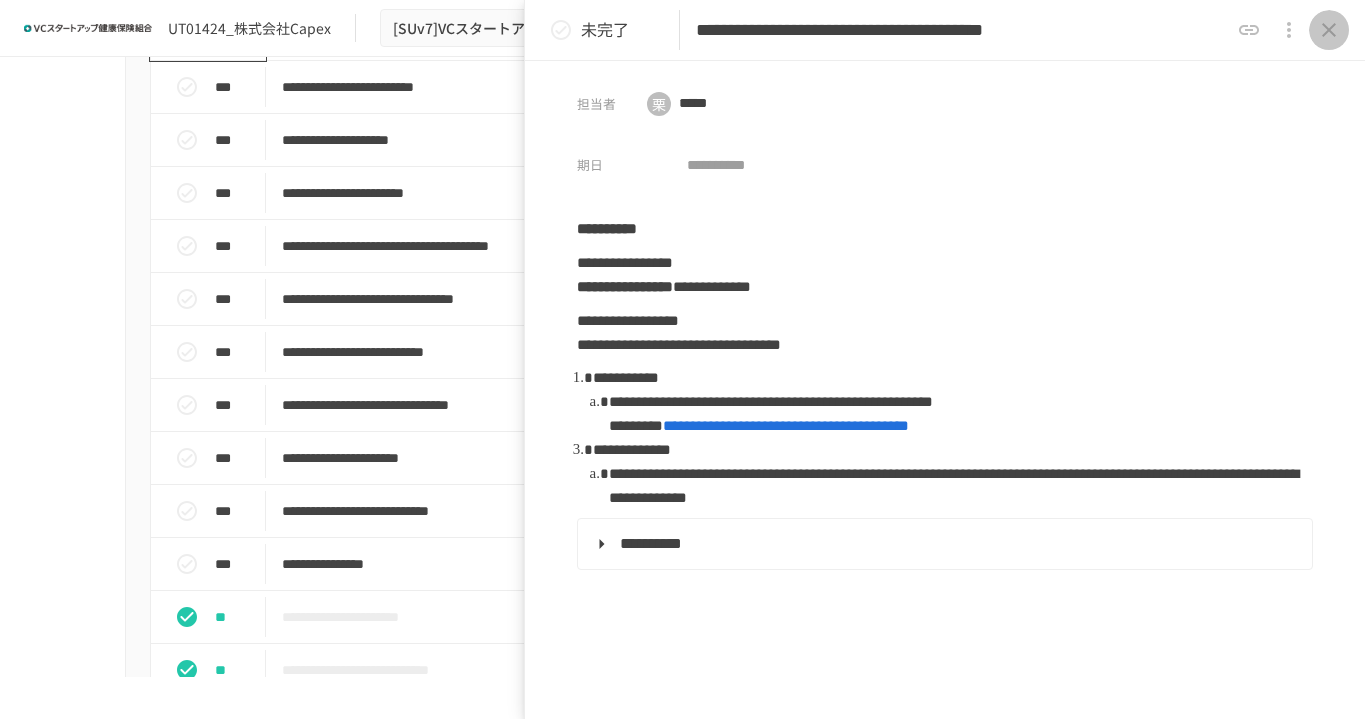 click 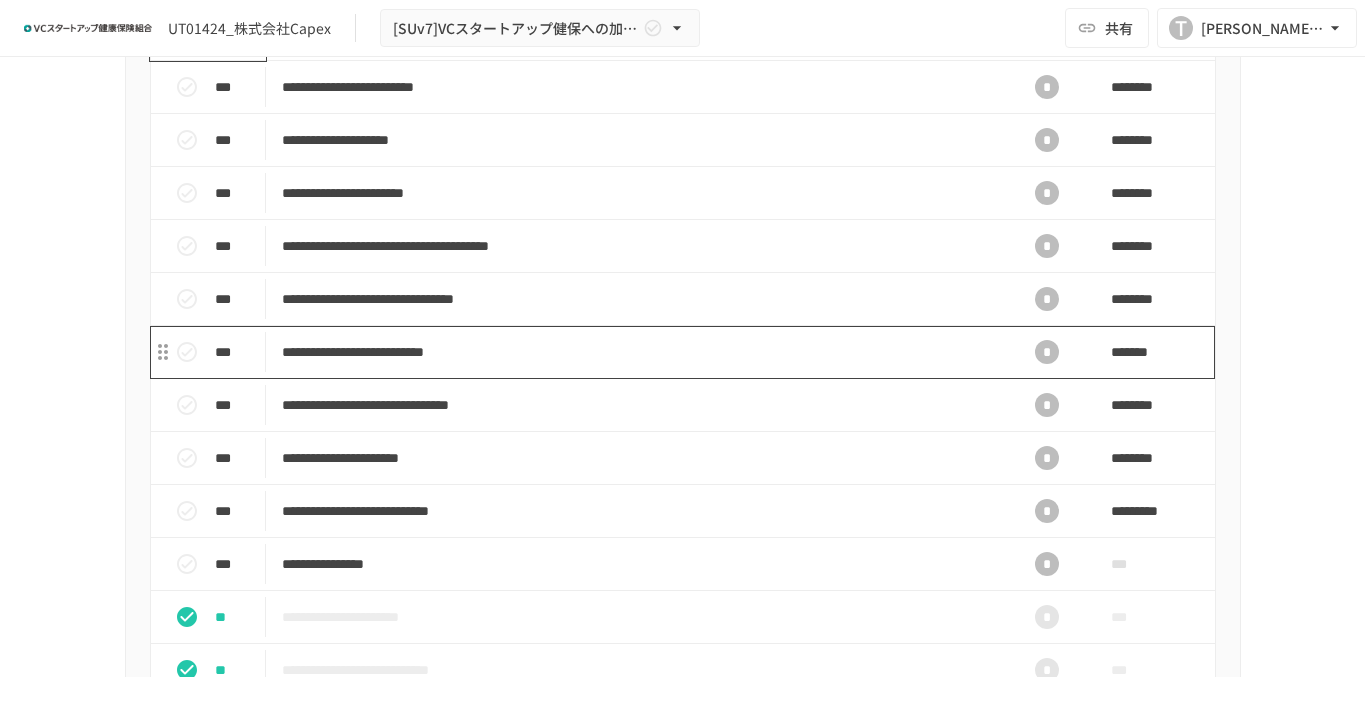 click on "**********" at bounding box center [641, 352] 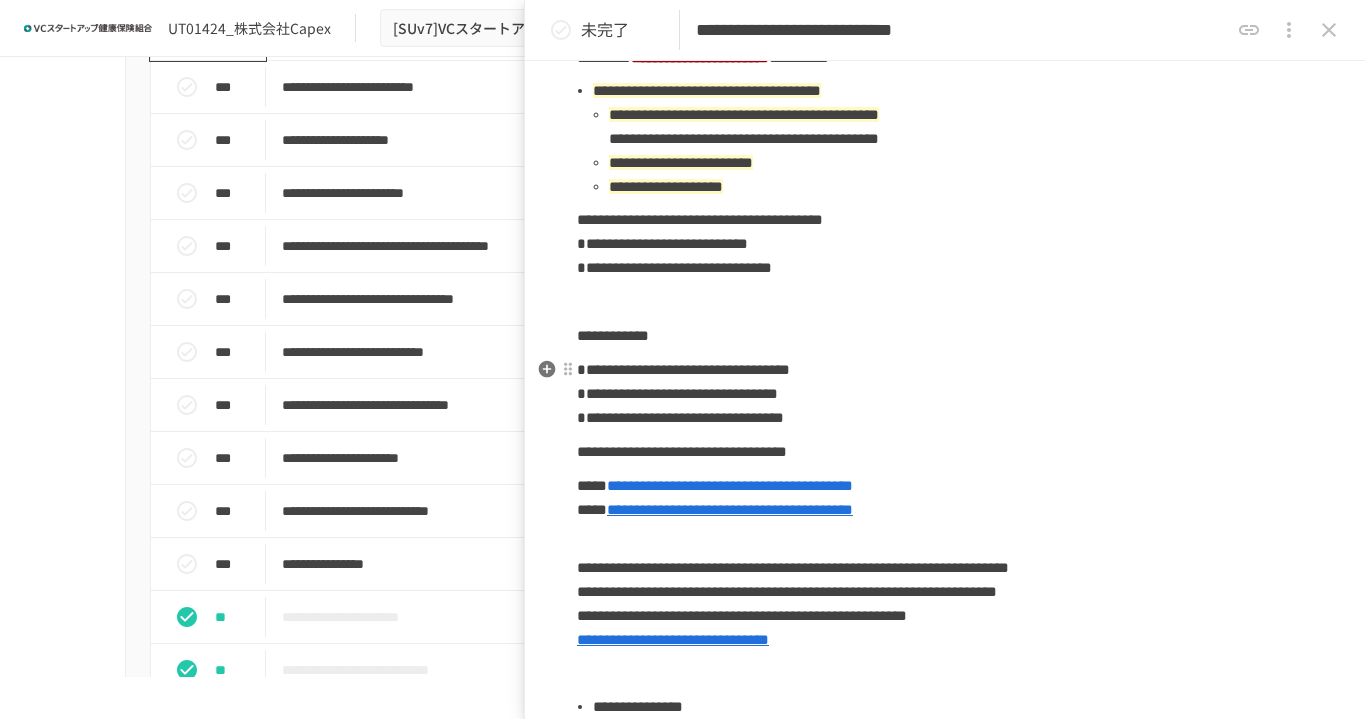 scroll, scrollTop: 407, scrollLeft: 0, axis: vertical 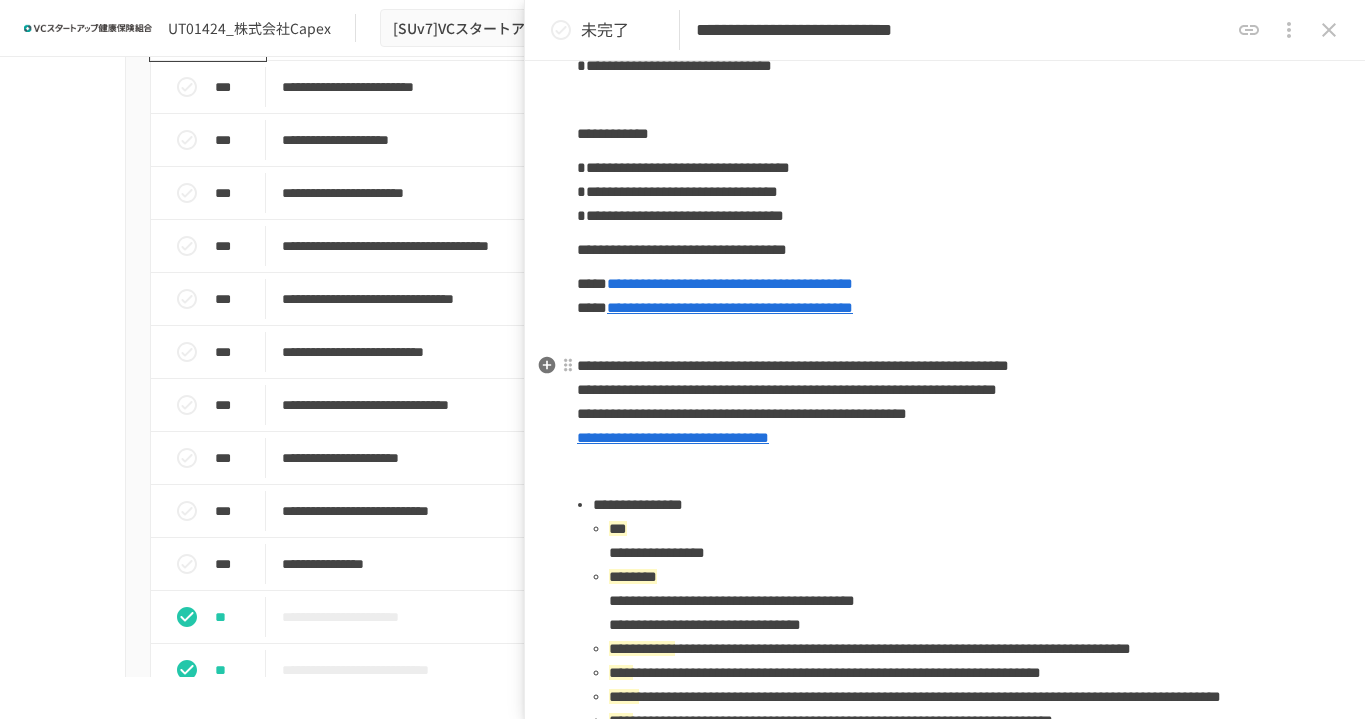 click on "**********" at bounding box center [673, 437] 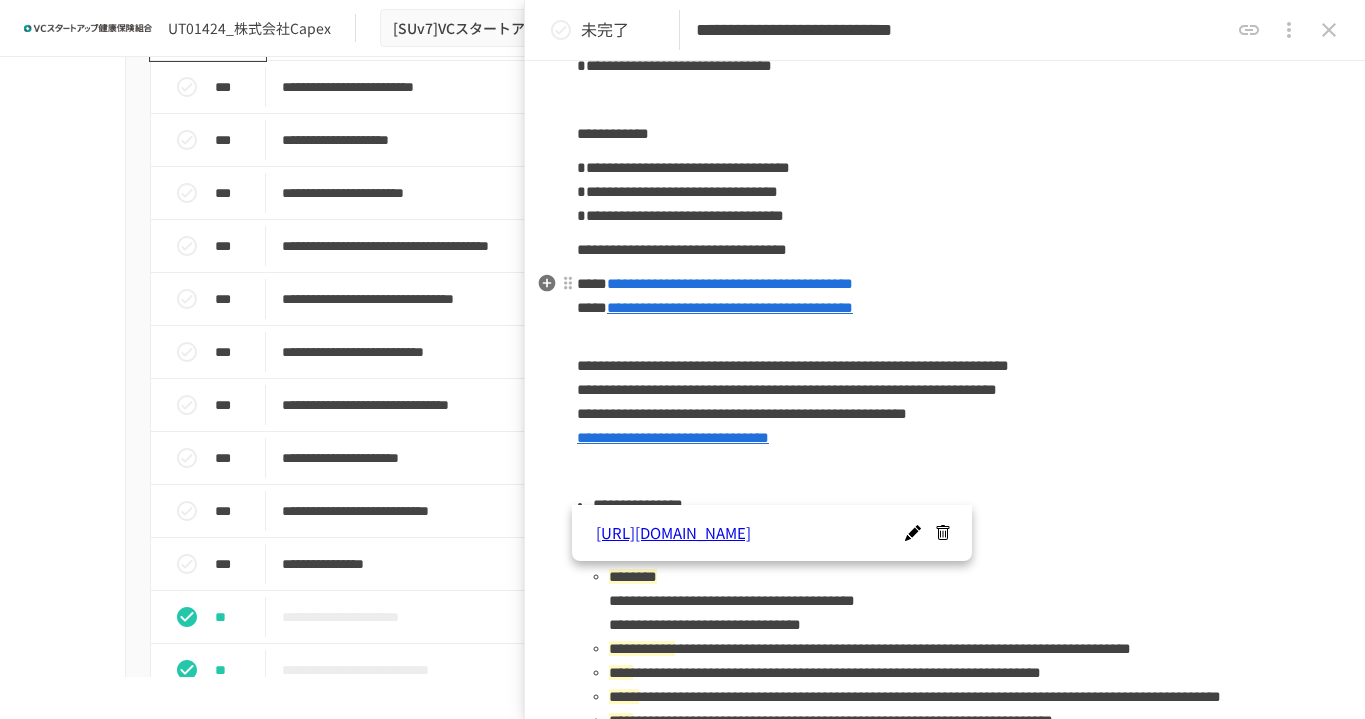 click on "**********" at bounding box center [730, 307] 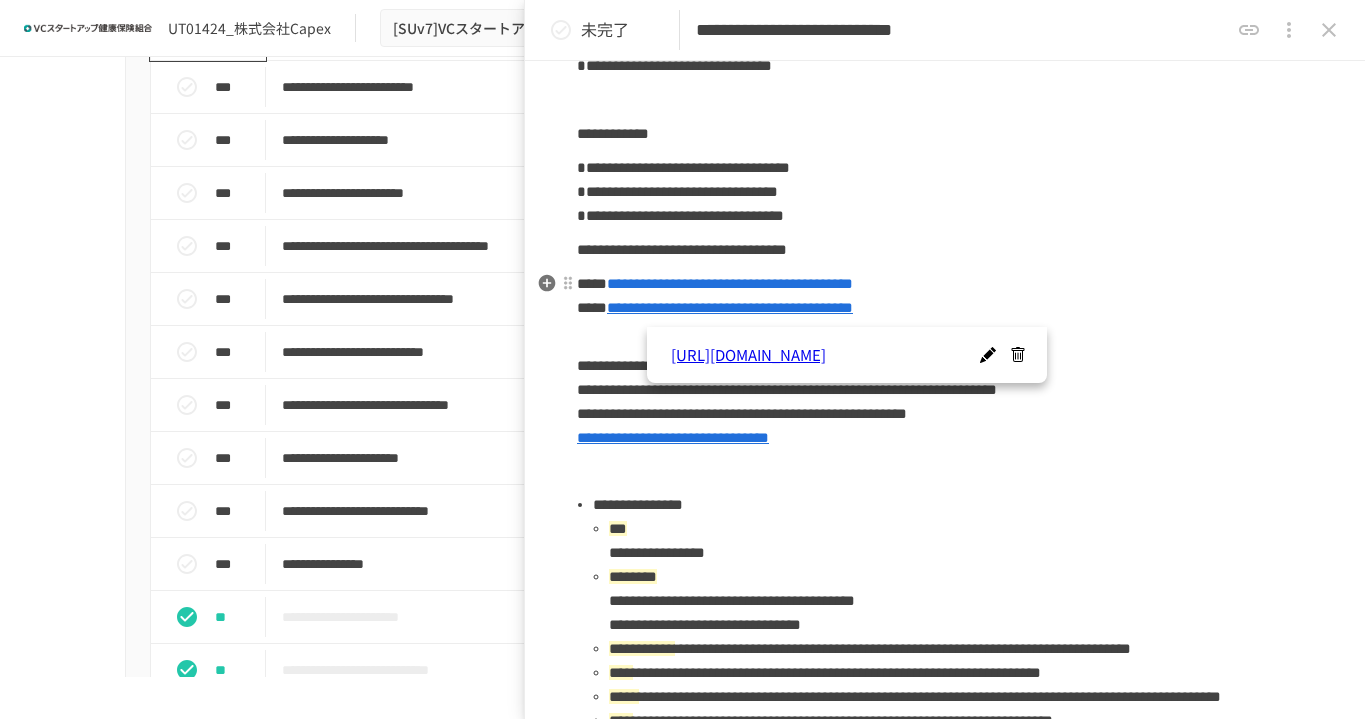 click on "**********" at bounding box center [730, 283] 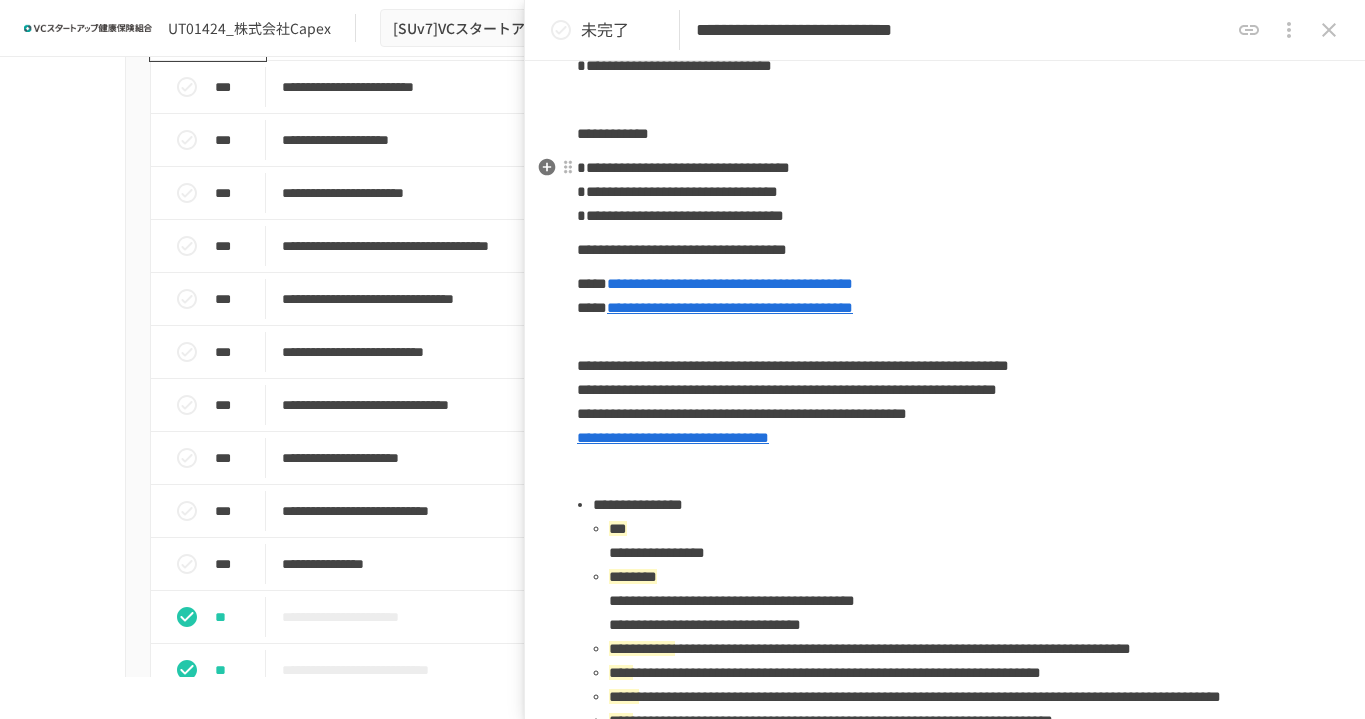 click on "**********" at bounding box center (945, 192) 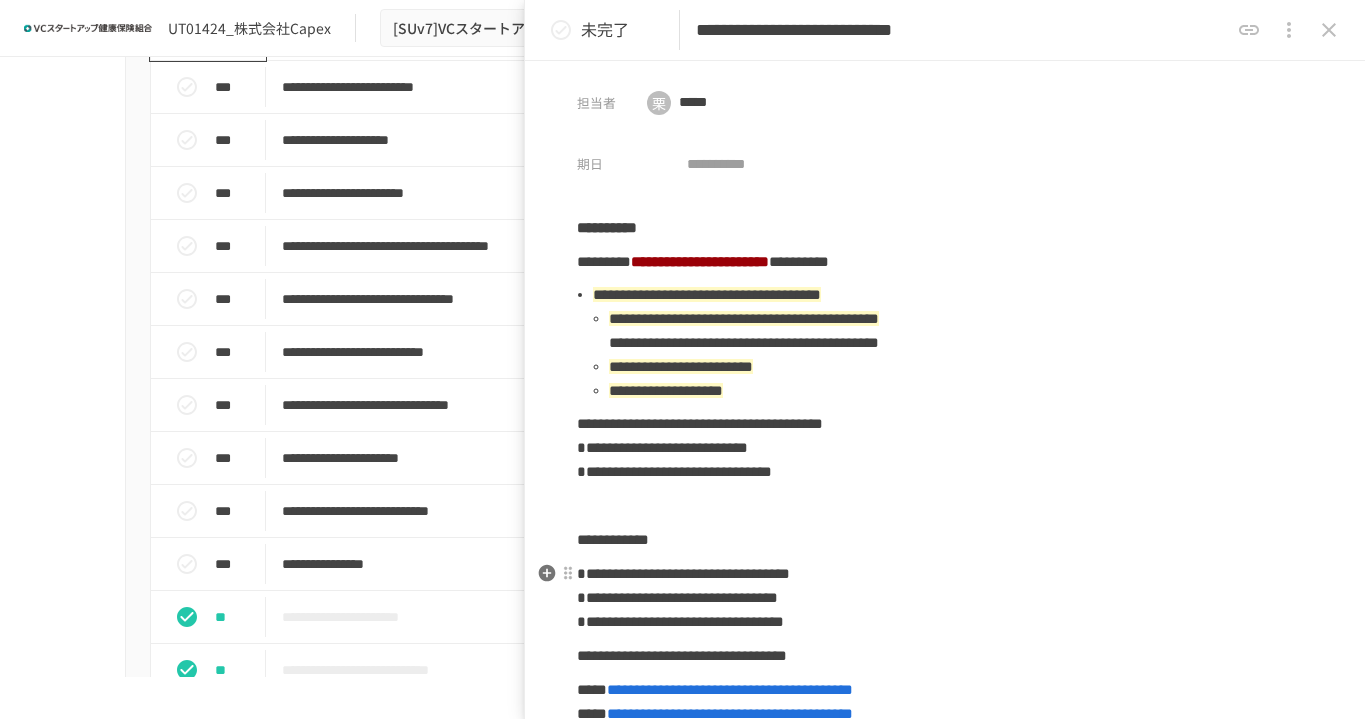 scroll, scrollTop: 0, scrollLeft: 0, axis: both 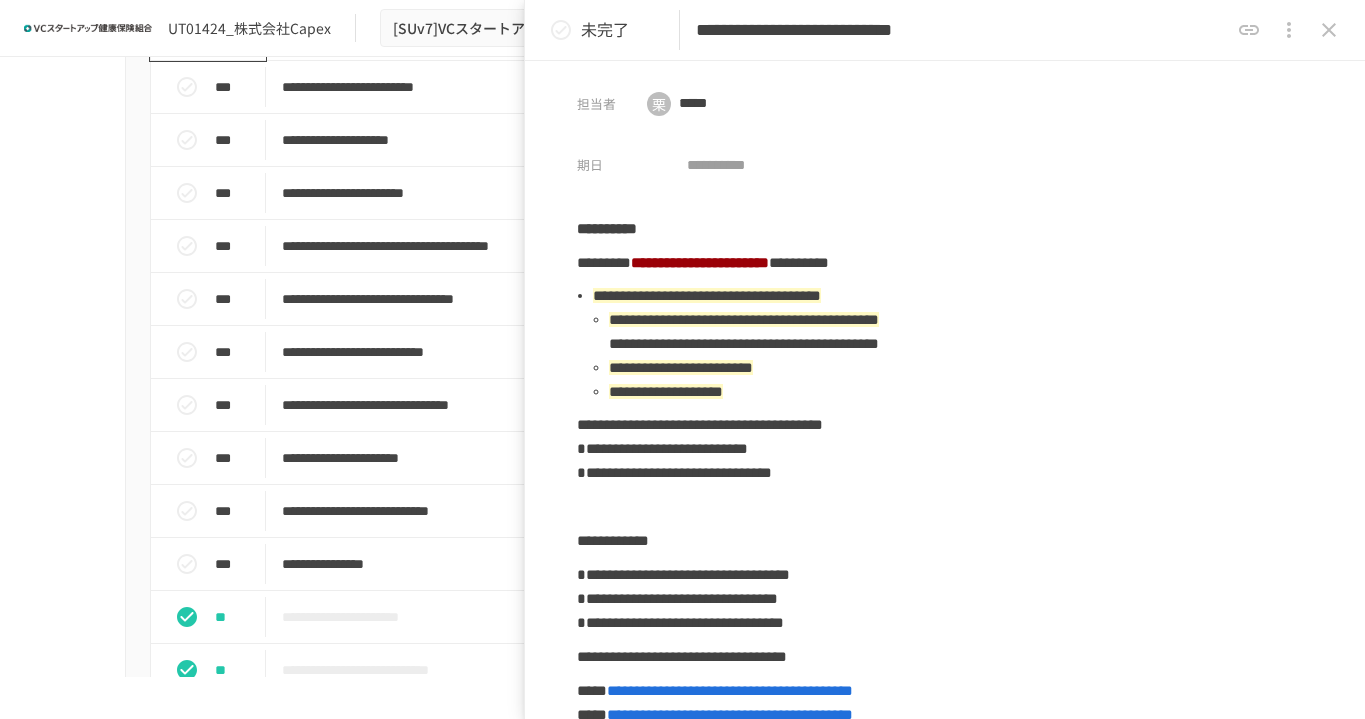 click 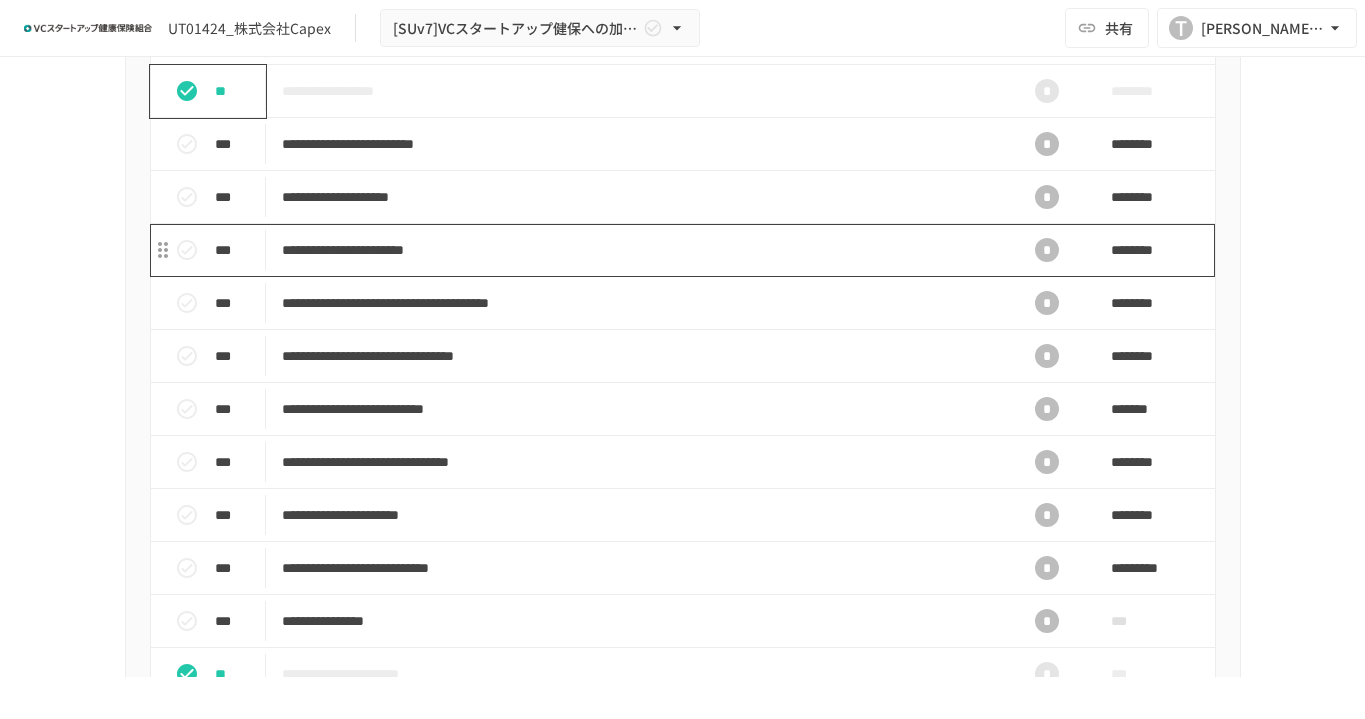 scroll, scrollTop: 937, scrollLeft: 0, axis: vertical 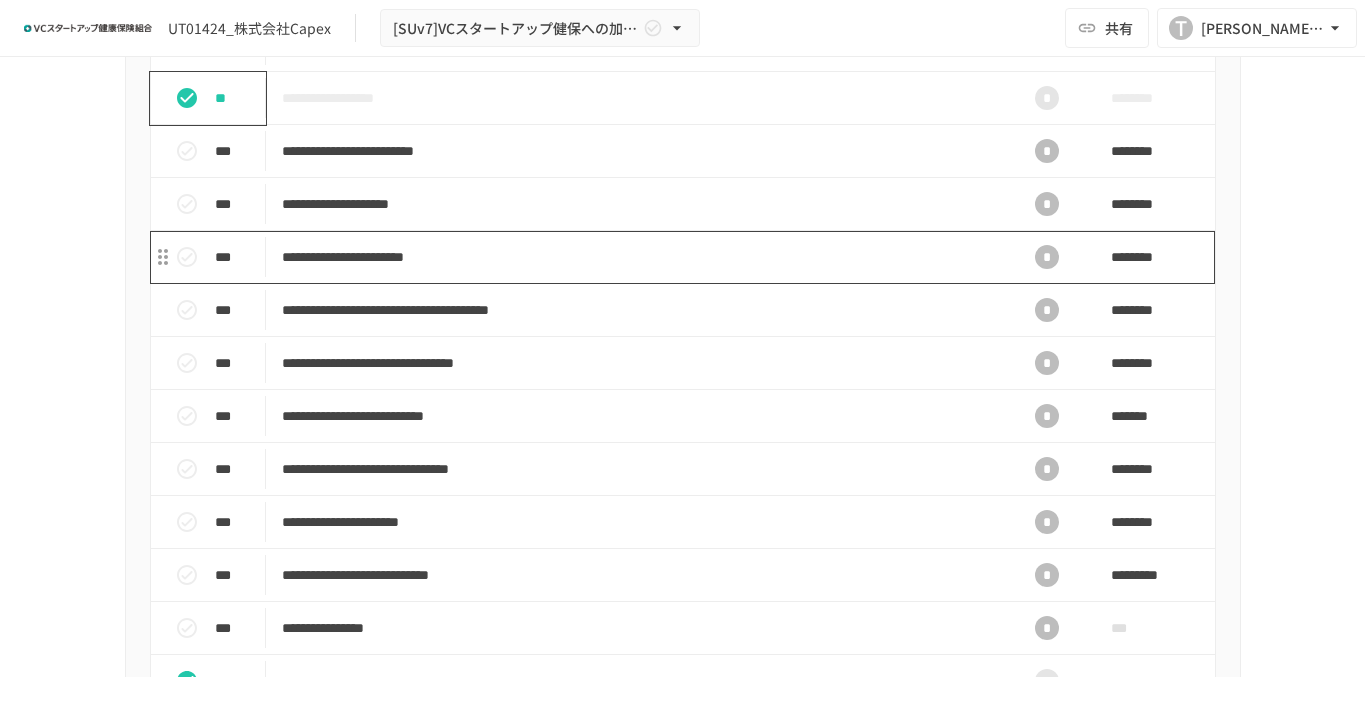 click on "**********" at bounding box center (641, 257) 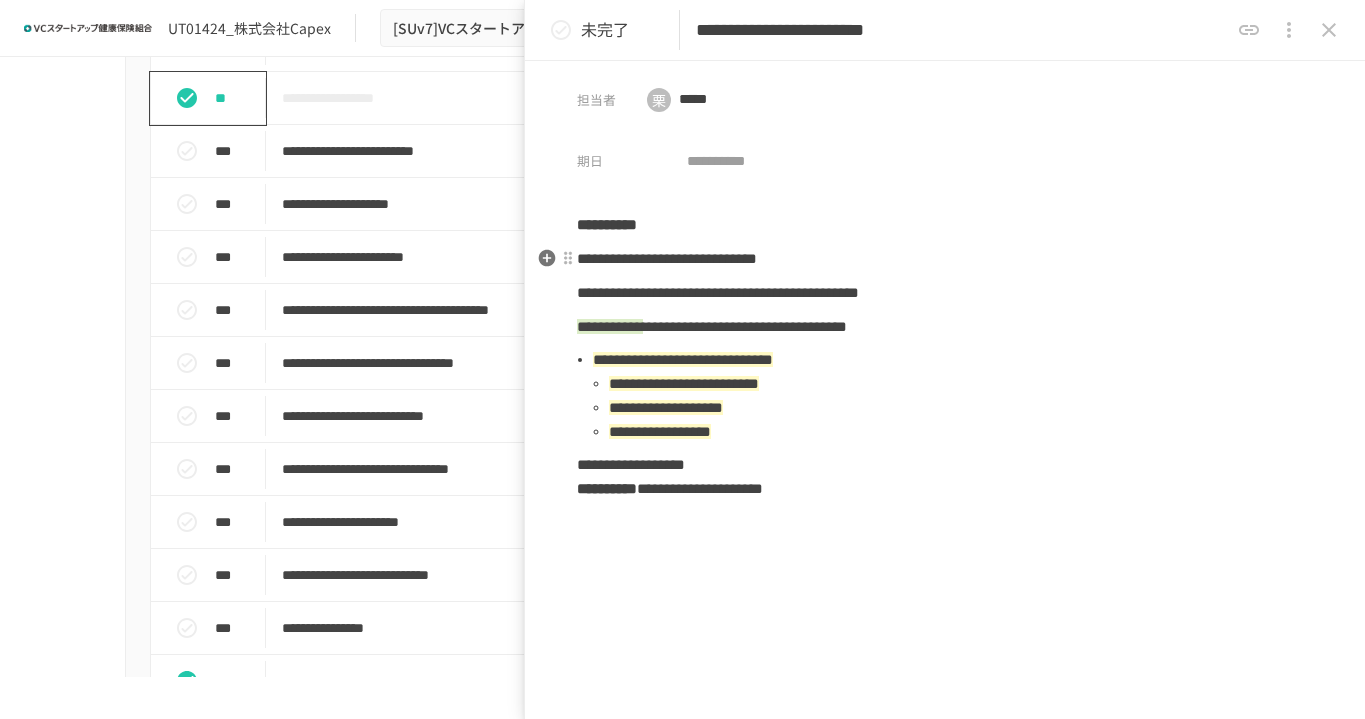 scroll, scrollTop: 0, scrollLeft: 0, axis: both 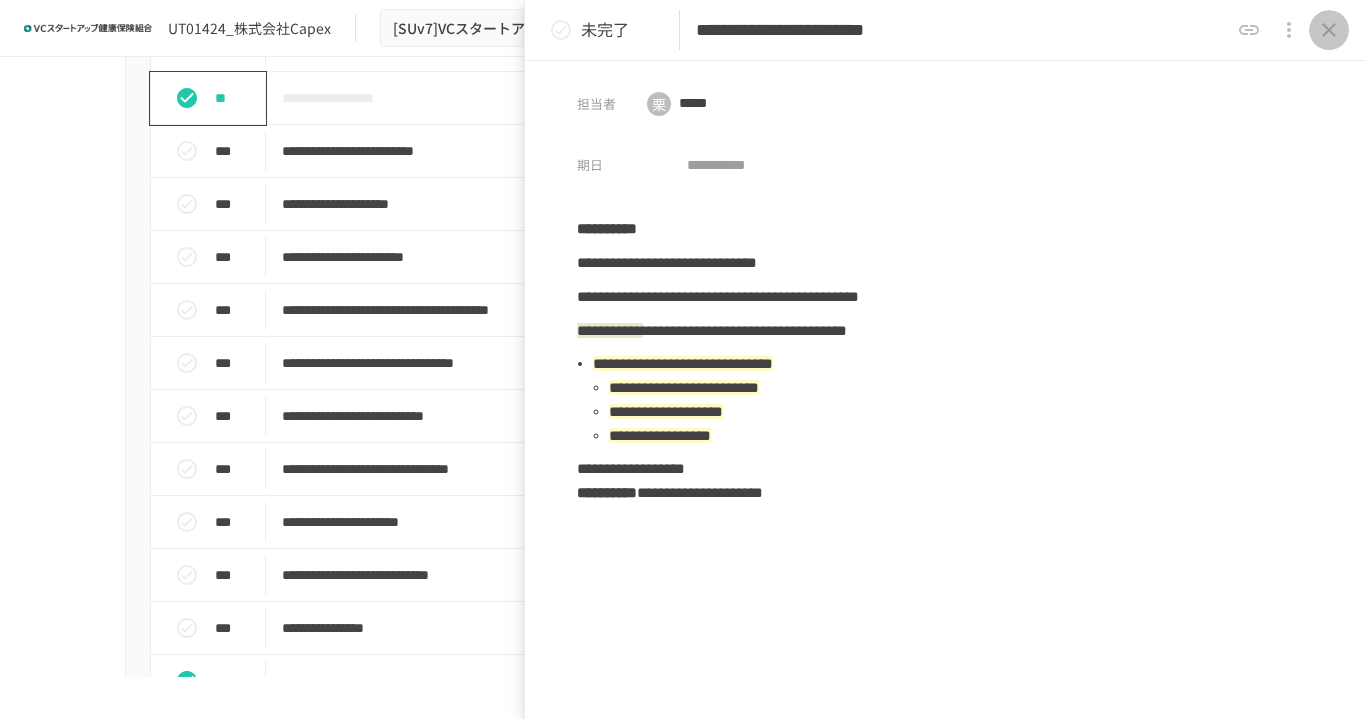 click at bounding box center (1329, 30) 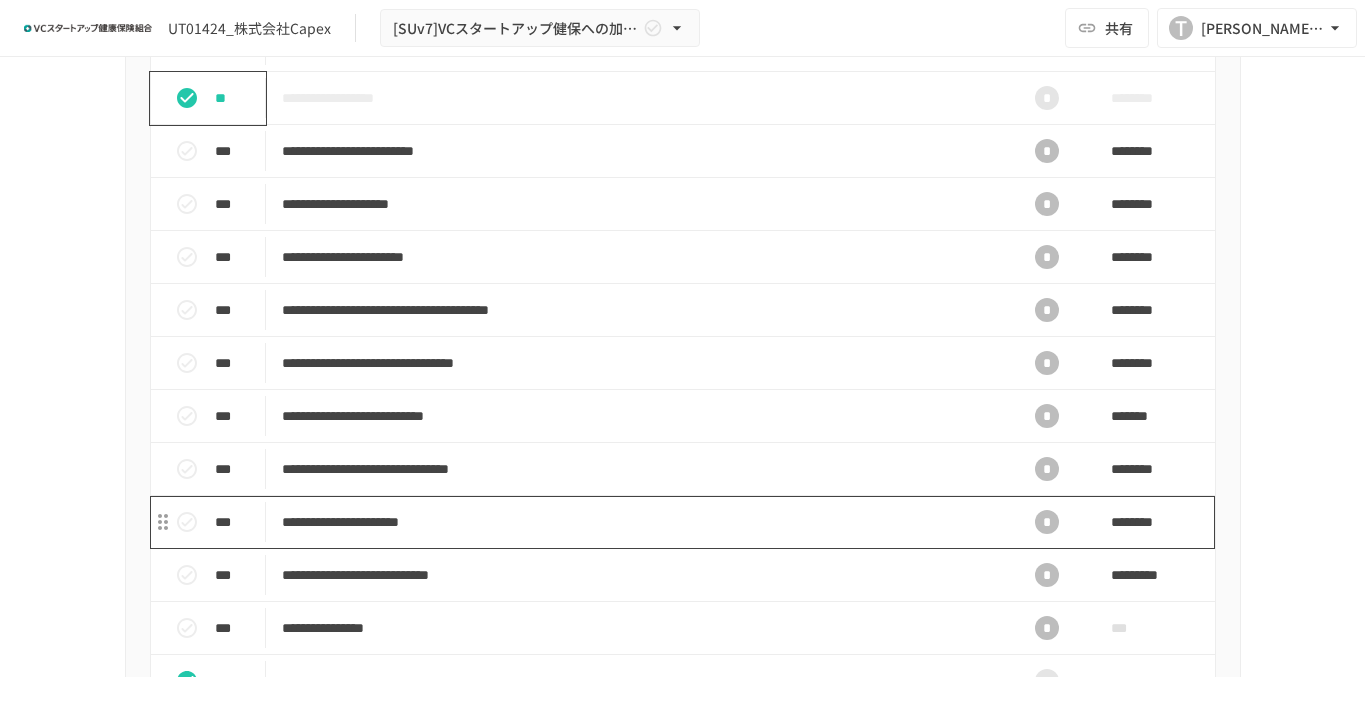 click on "**********" at bounding box center [641, 522] 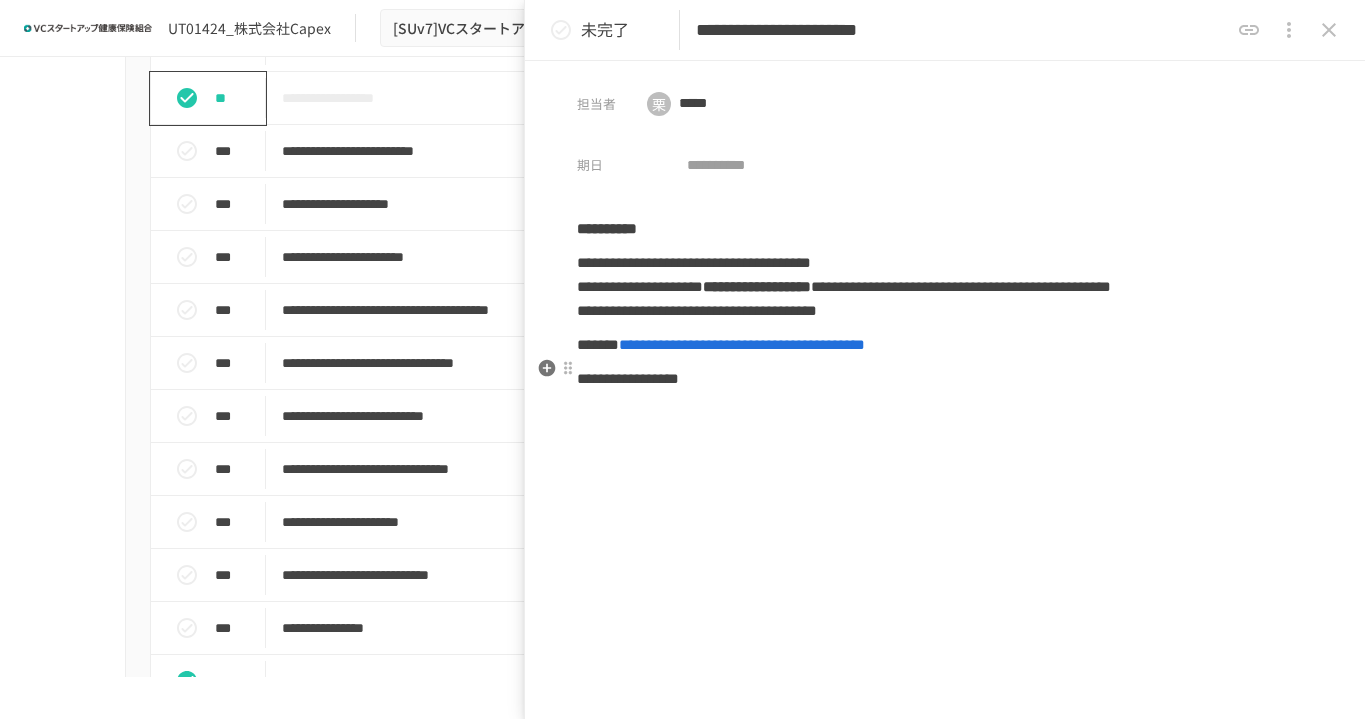 click on "**********" at bounding box center (742, 344) 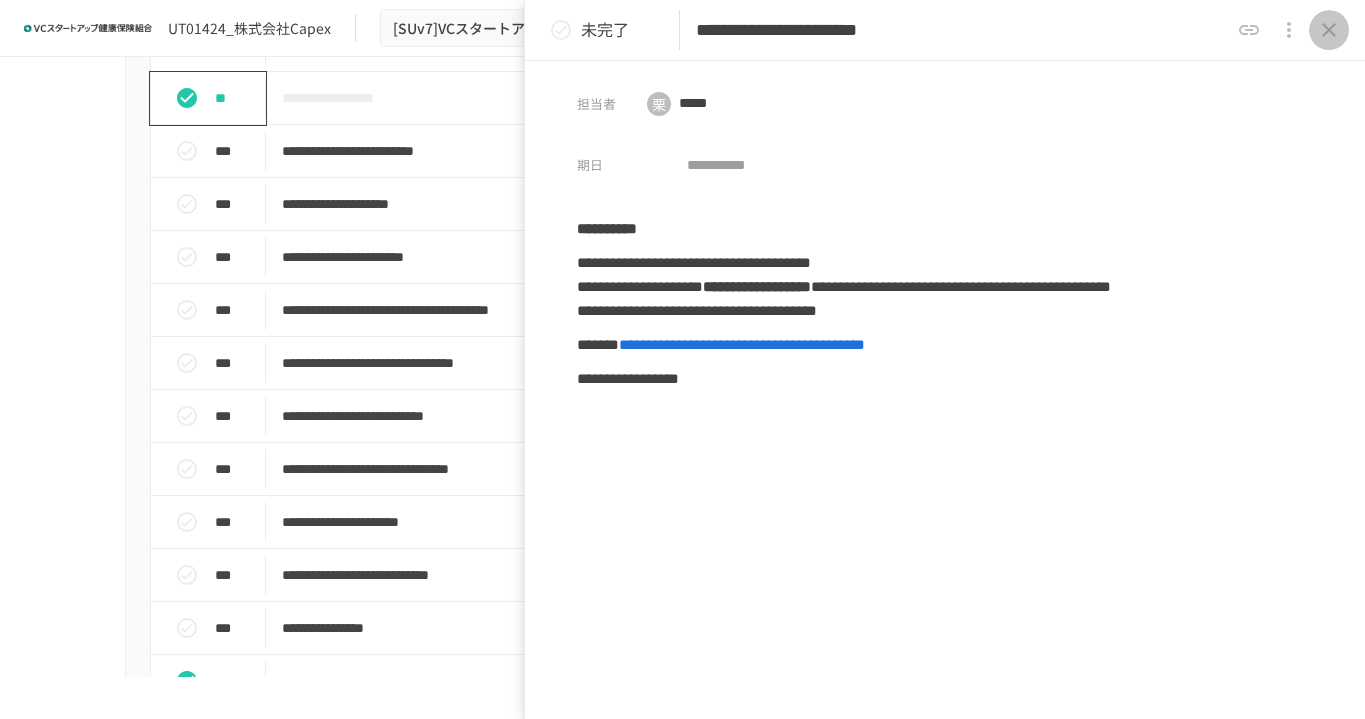 drag, startPoint x: 1331, startPoint y: 30, endPoint x: 1136, endPoint y: 158, distance: 233.25737 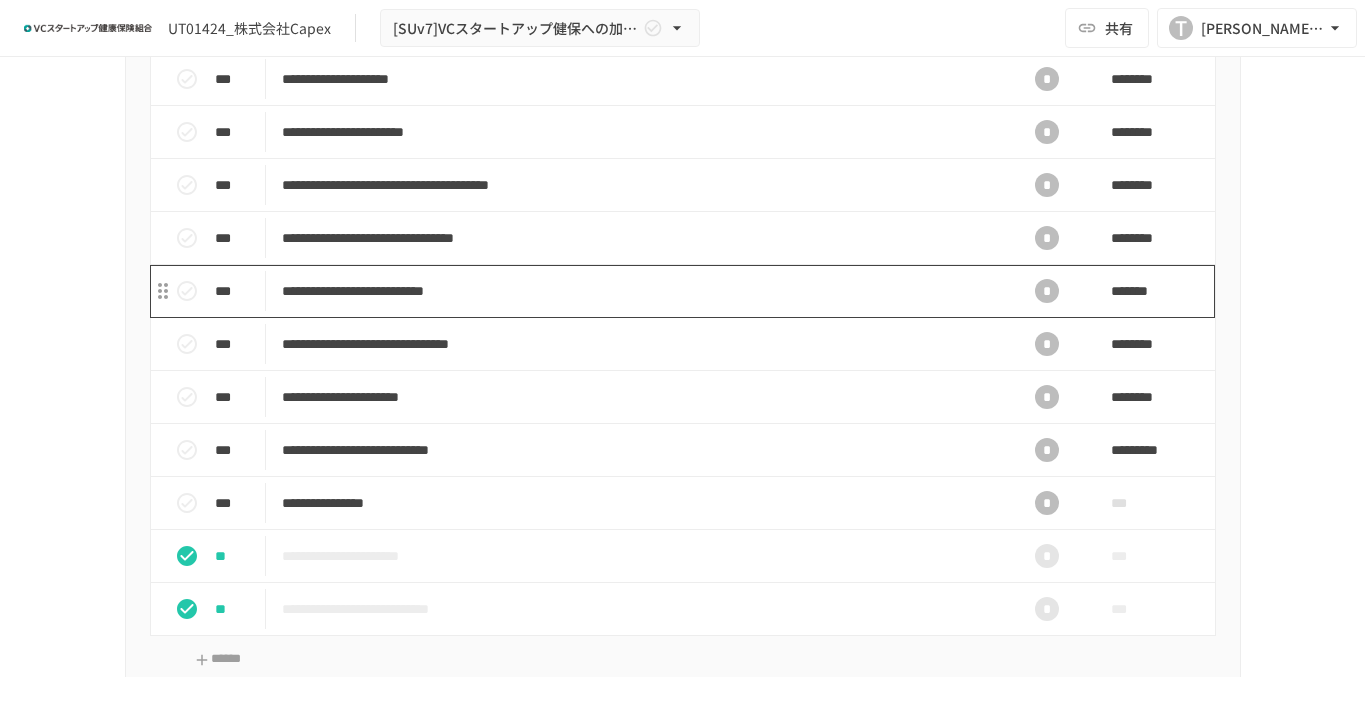 scroll, scrollTop: 1088, scrollLeft: 0, axis: vertical 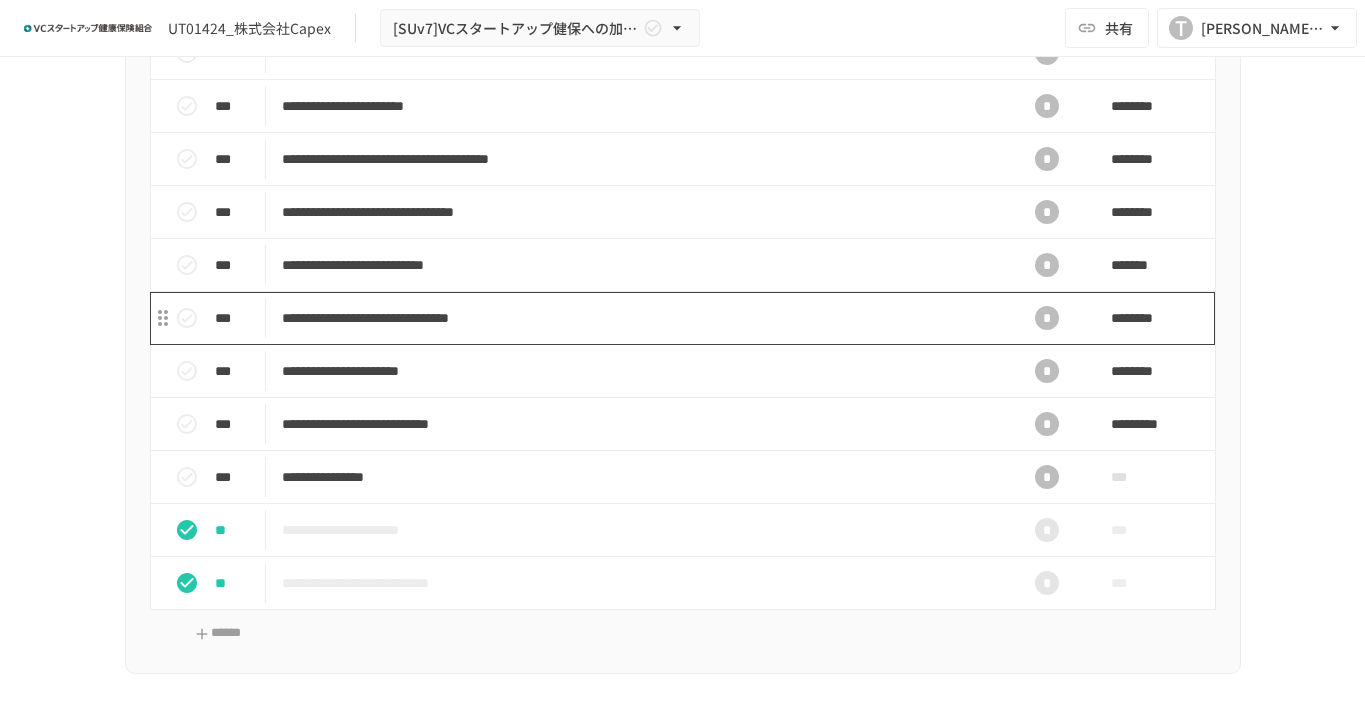 click on "**********" at bounding box center [641, 318] 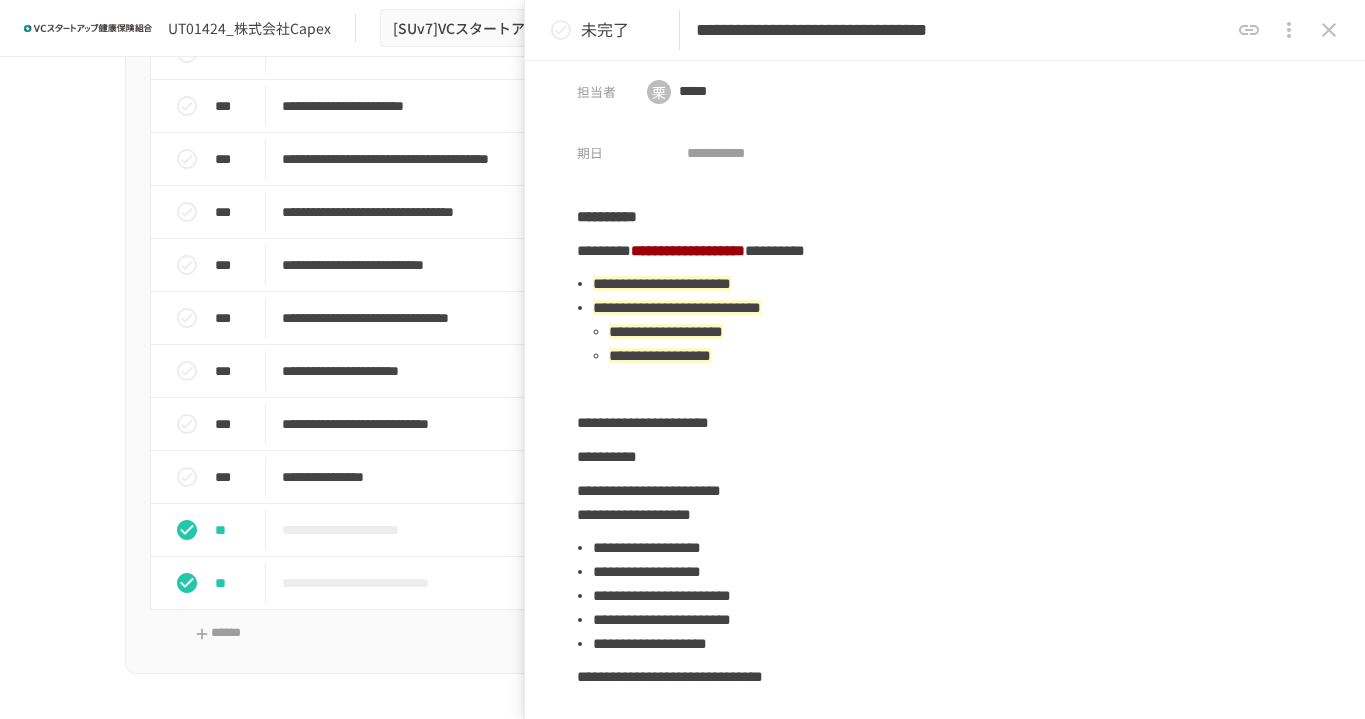 scroll, scrollTop: 0, scrollLeft: 0, axis: both 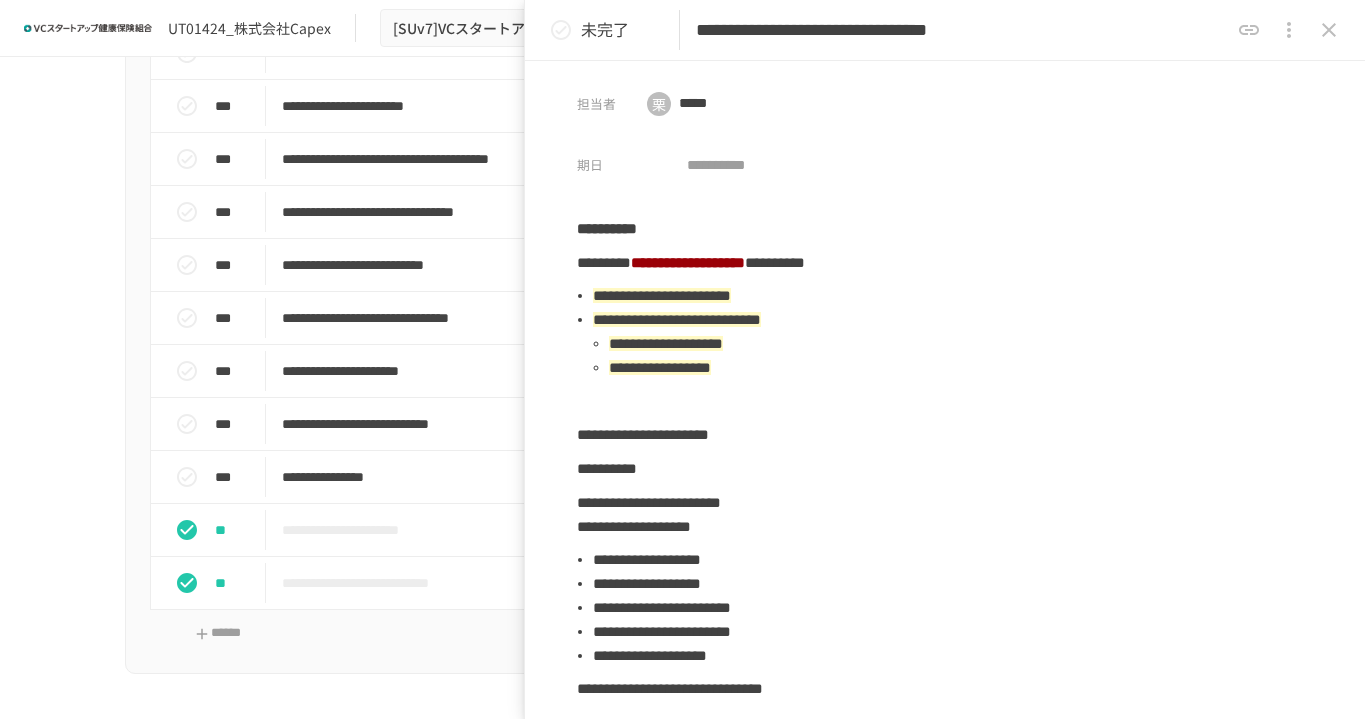 click 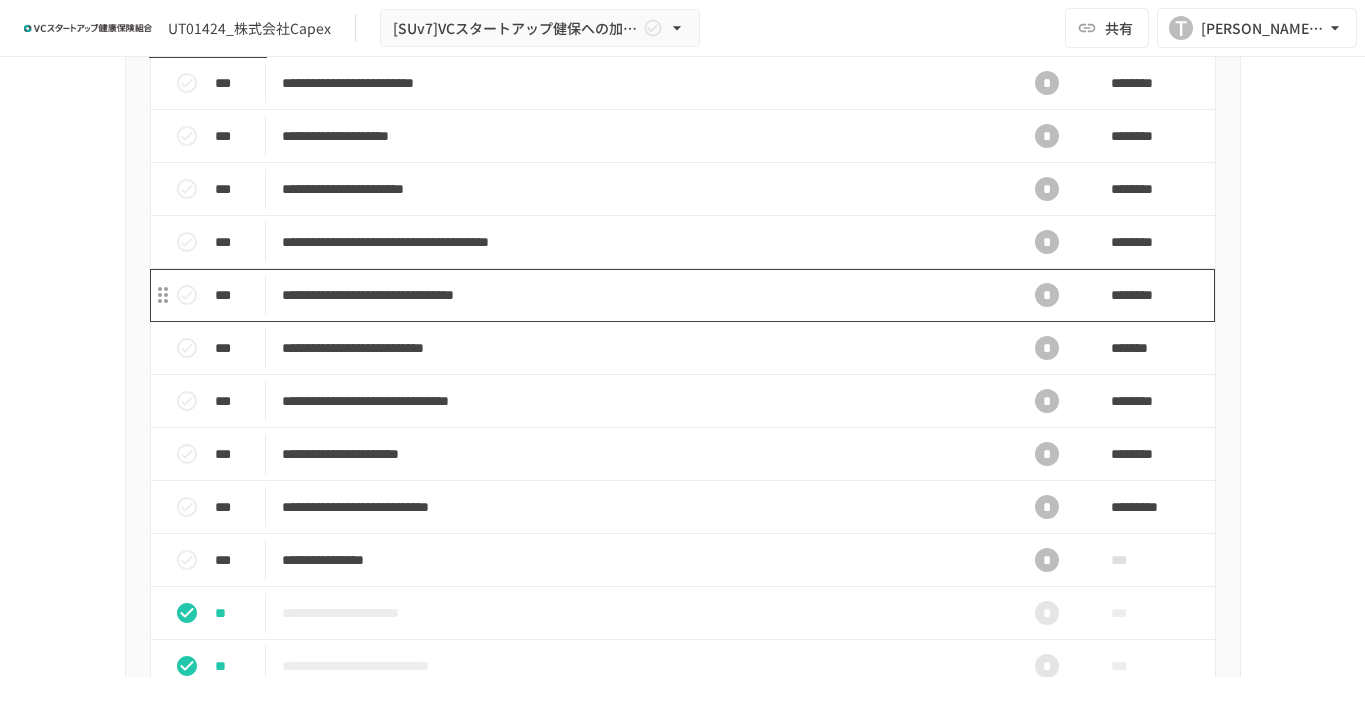 scroll, scrollTop: 999, scrollLeft: 0, axis: vertical 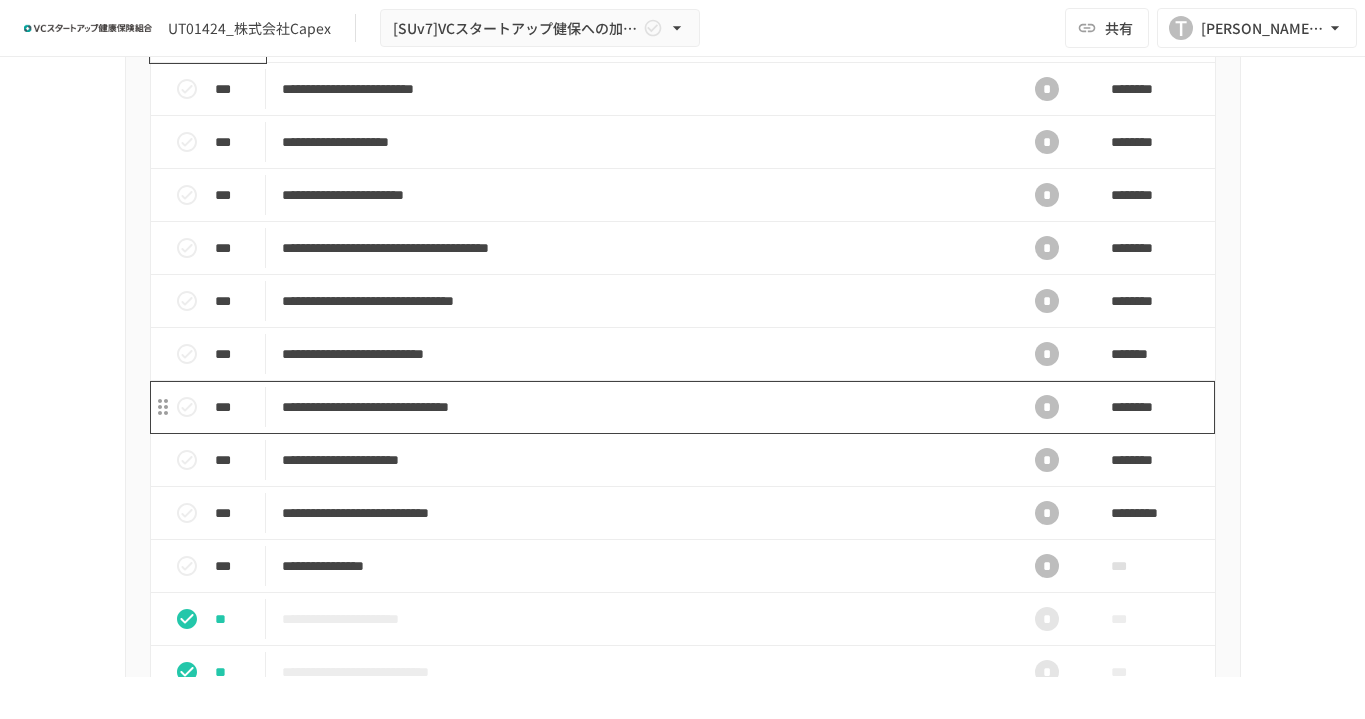 click on "**********" at bounding box center [641, 407] 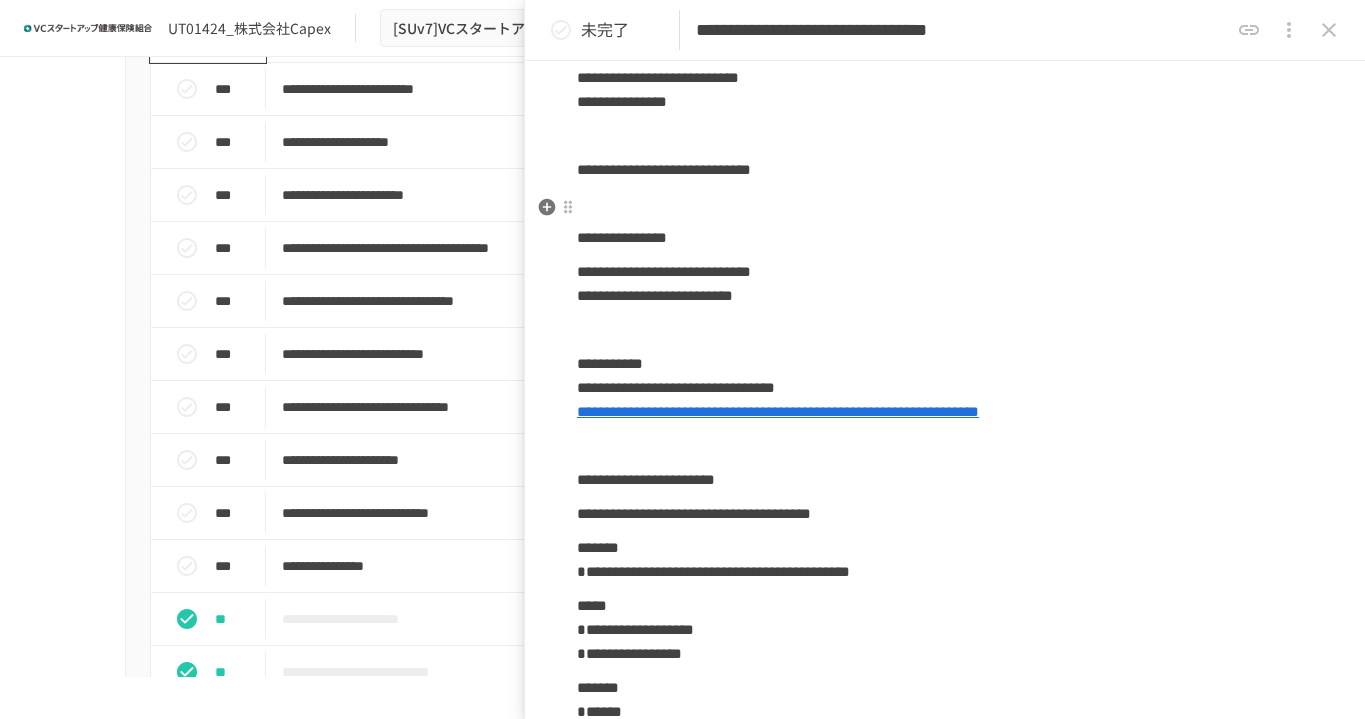 scroll, scrollTop: 1191, scrollLeft: 0, axis: vertical 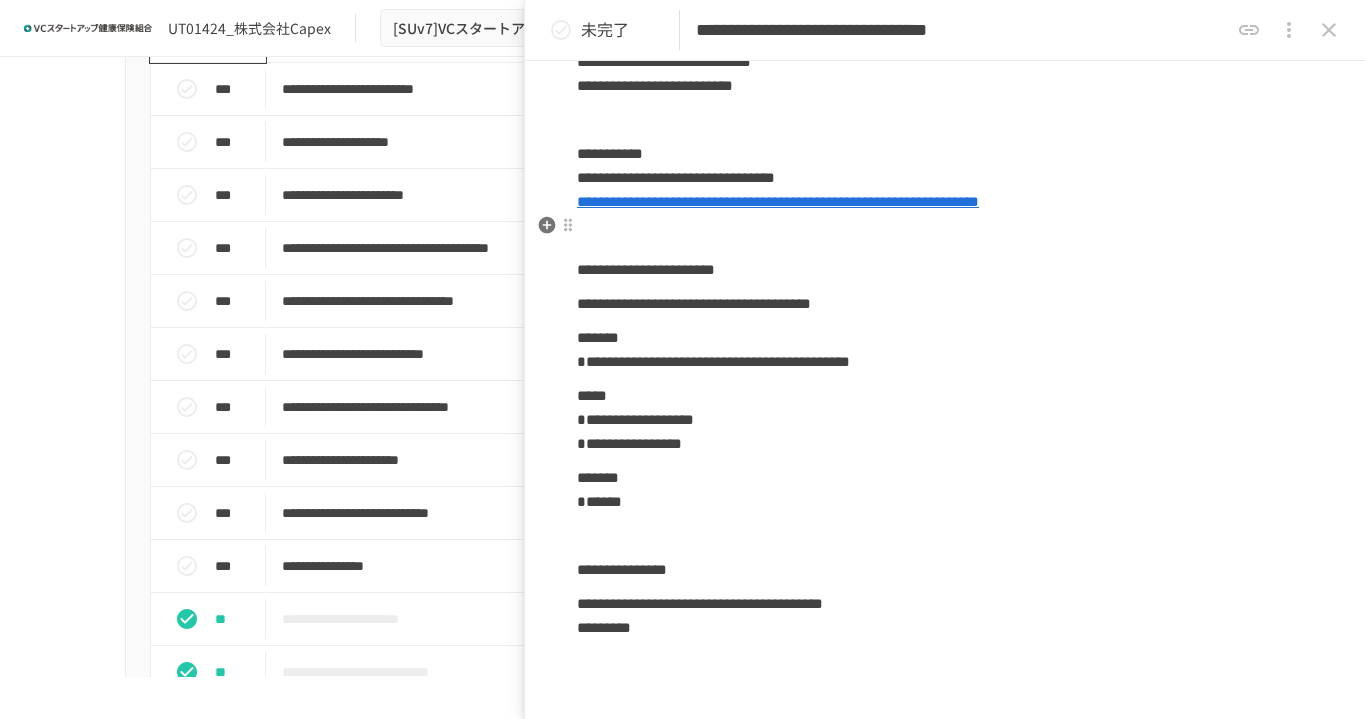 click on "**********" at bounding box center (778, 201) 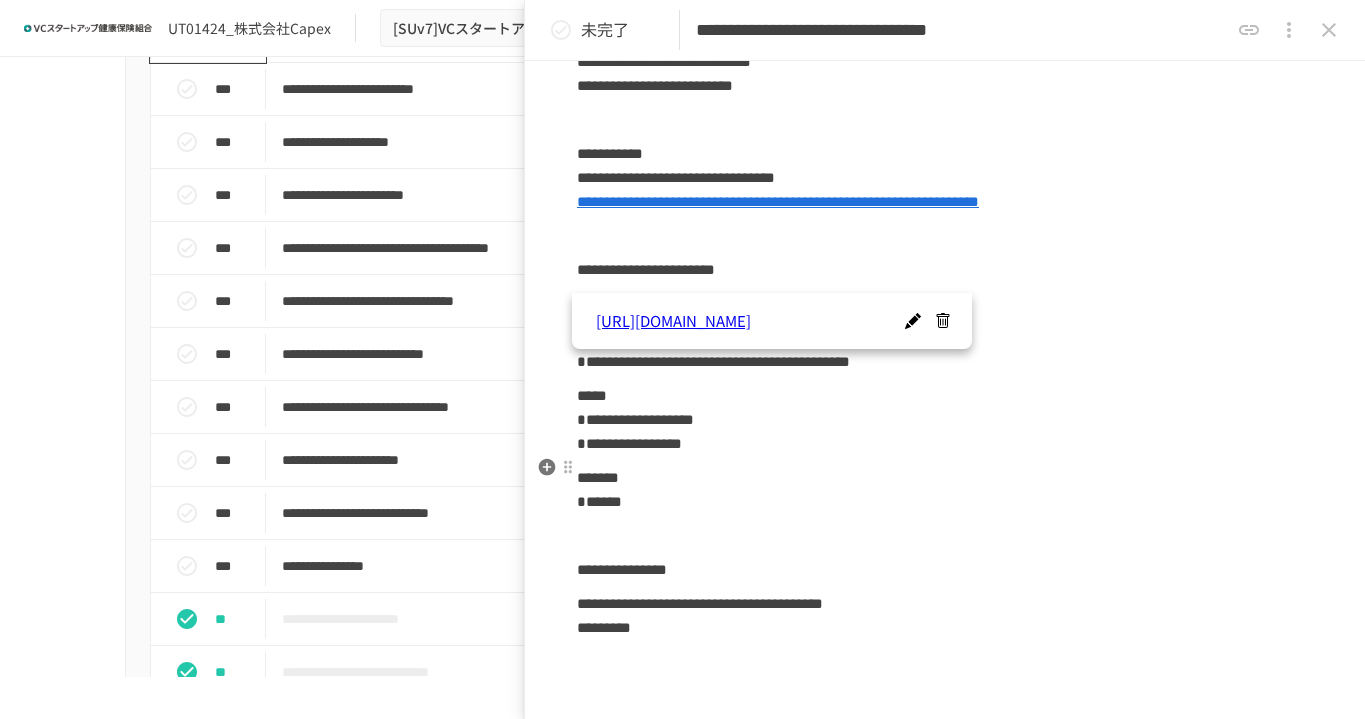 click on "**********" at bounding box center [945, 420] 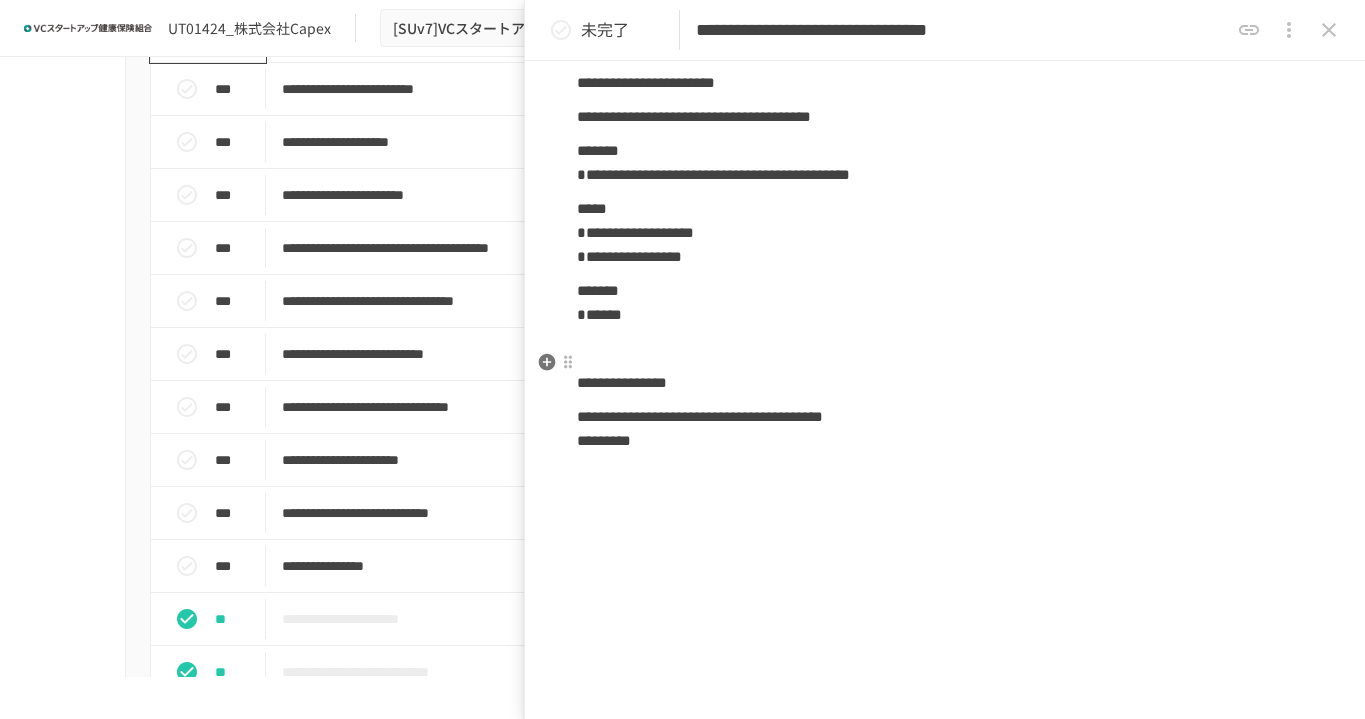 scroll, scrollTop: 1275, scrollLeft: 0, axis: vertical 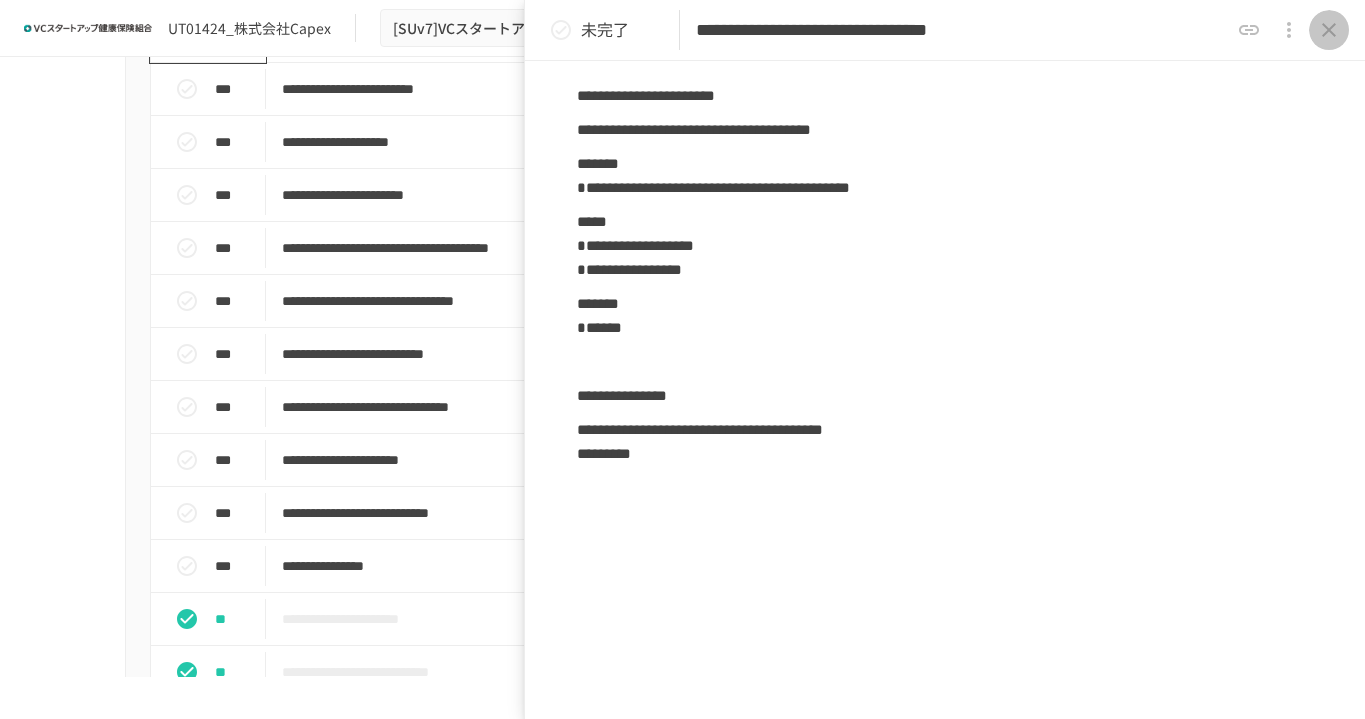 click 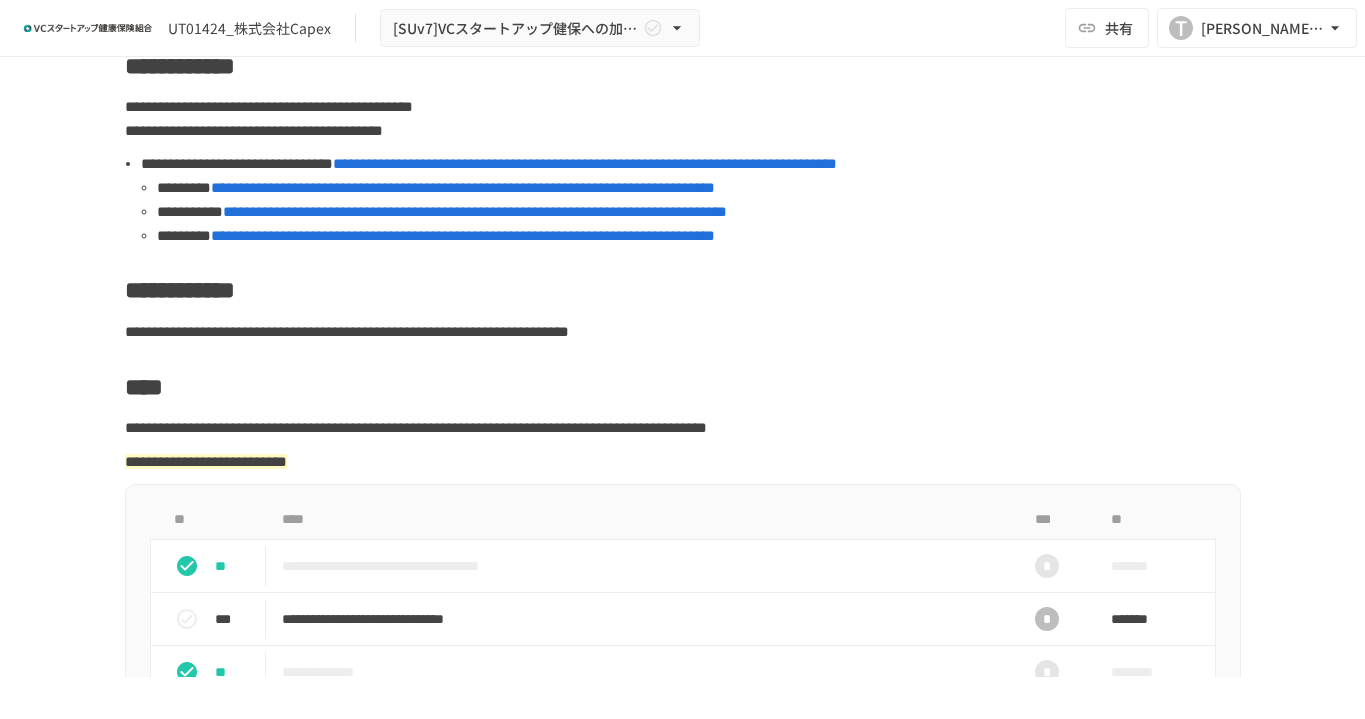 scroll, scrollTop: 255, scrollLeft: 0, axis: vertical 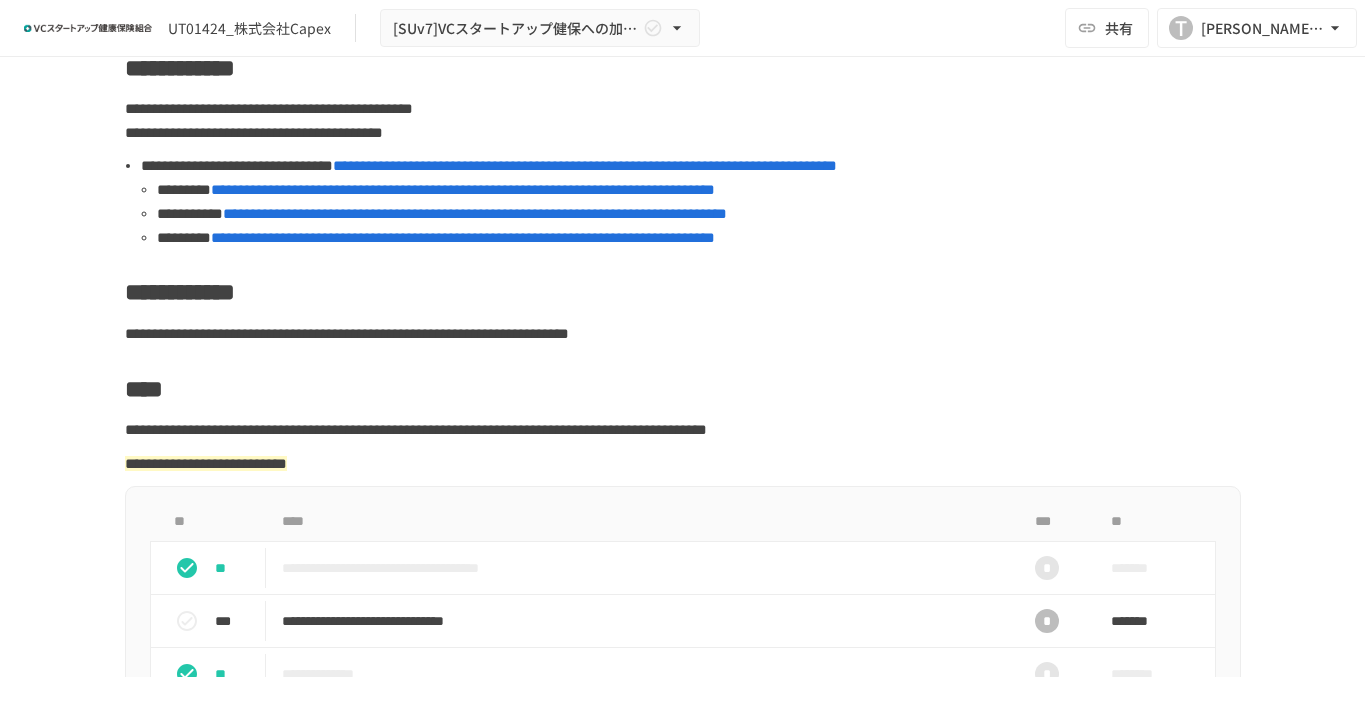 click on "**********" at bounding box center (463, 189) 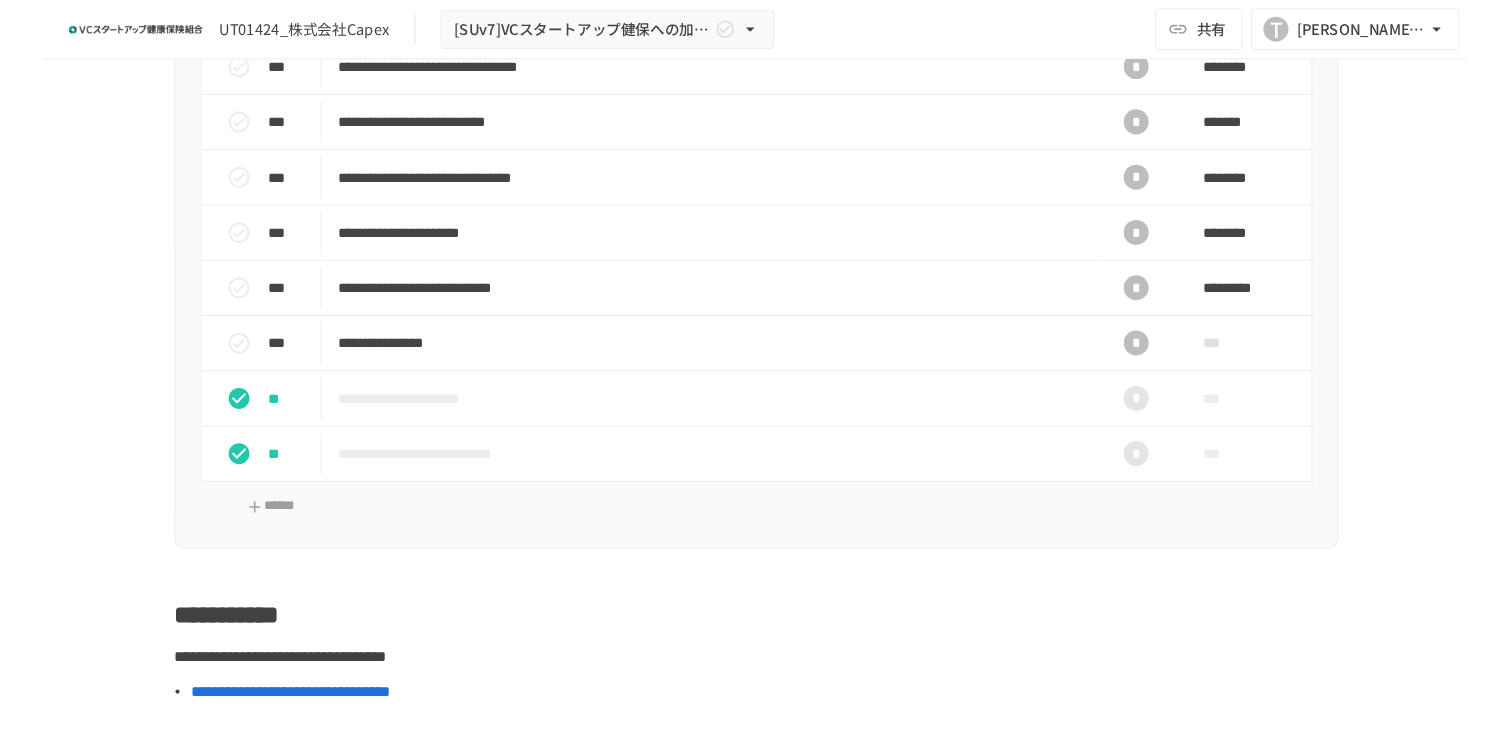 scroll, scrollTop: 1181, scrollLeft: 0, axis: vertical 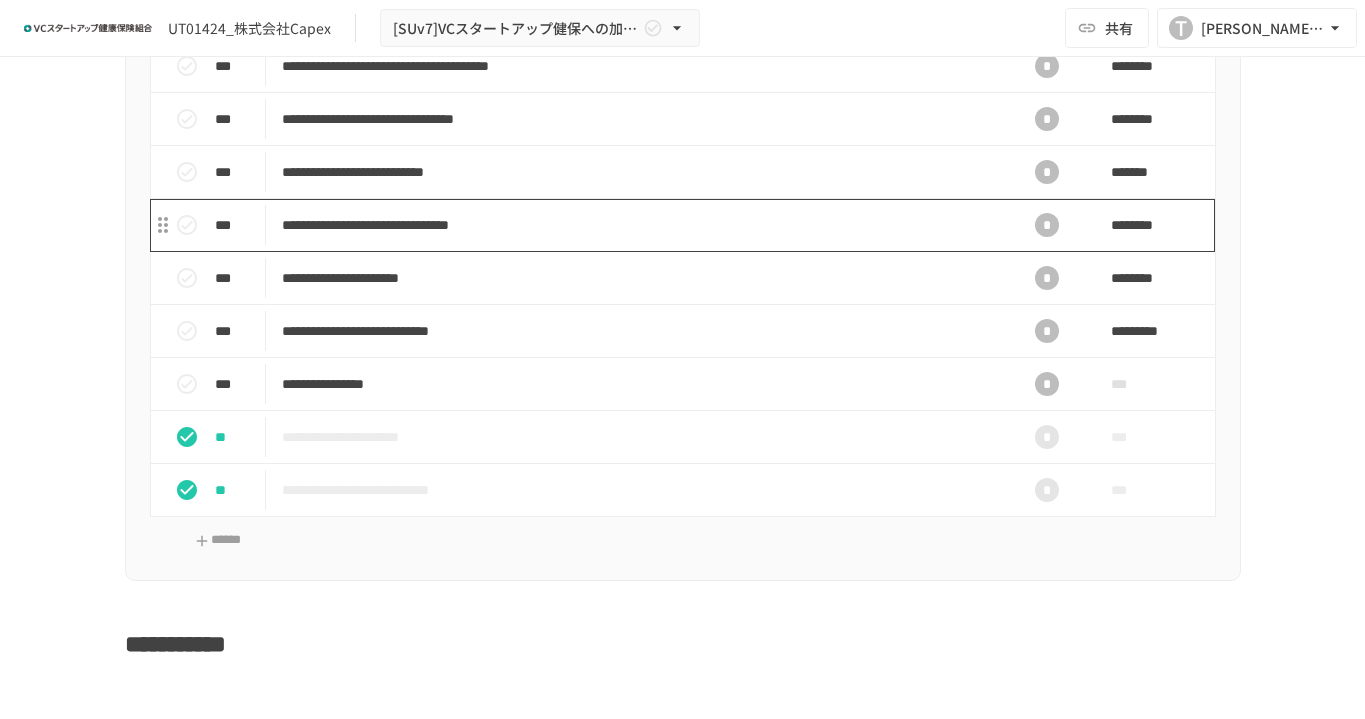 click on "**********" at bounding box center (641, 225) 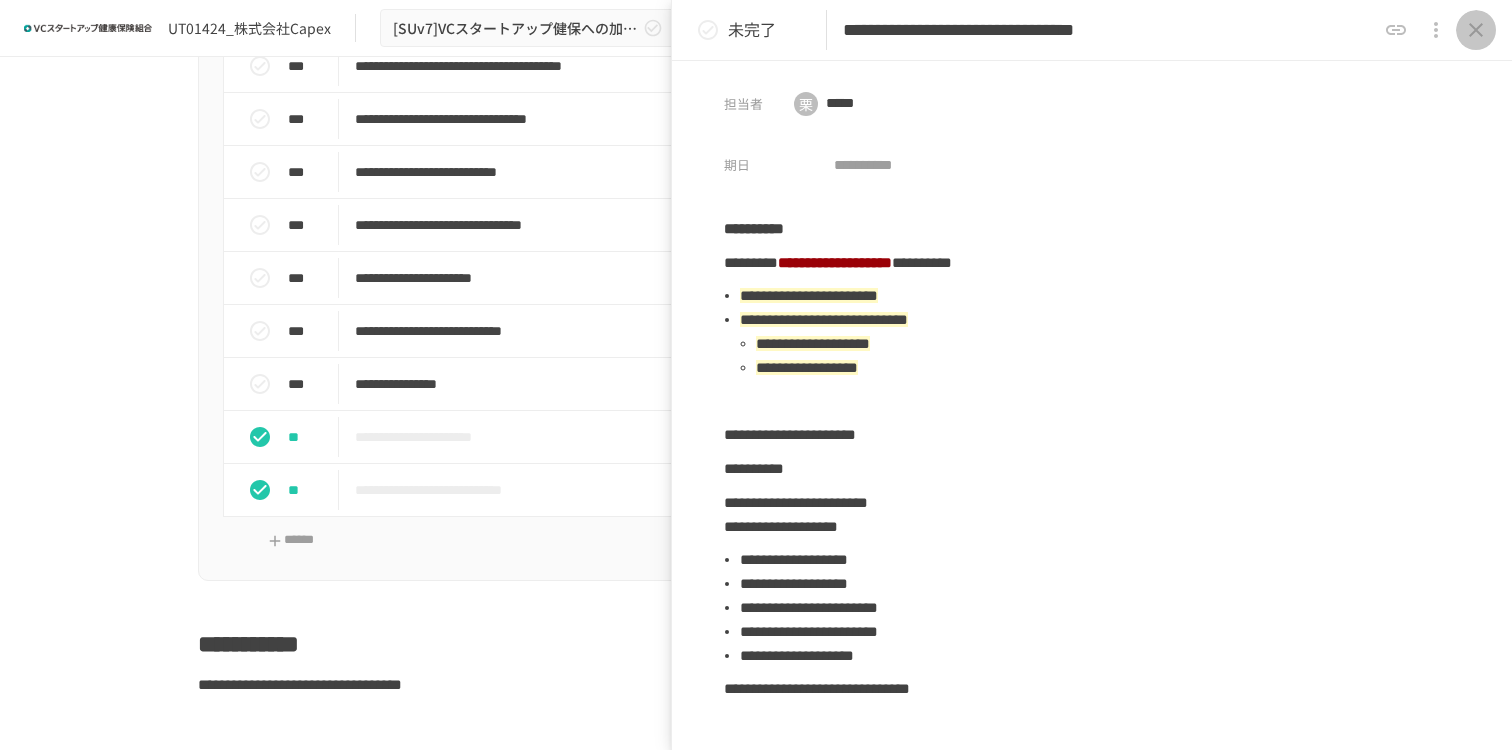 click 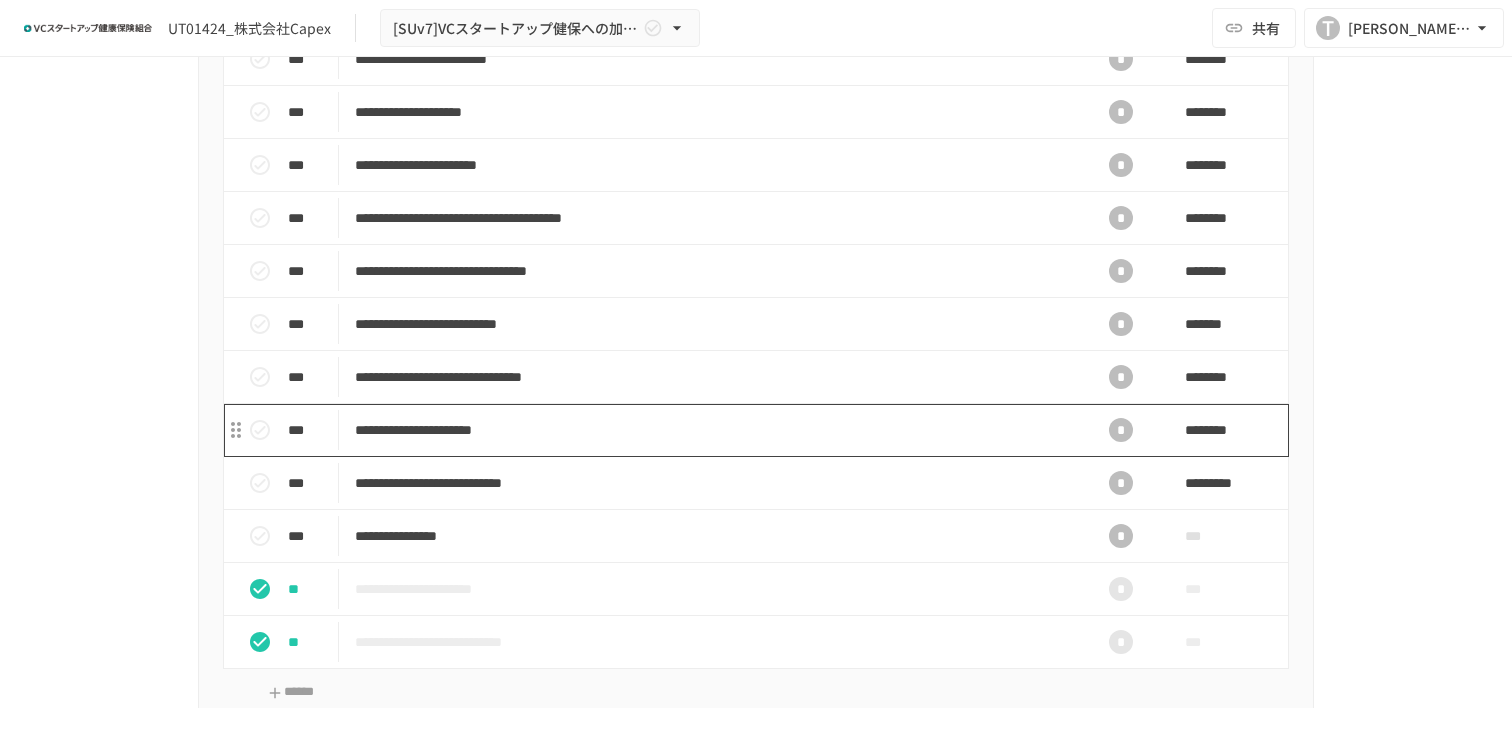 scroll, scrollTop: 1025, scrollLeft: 0, axis: vertical 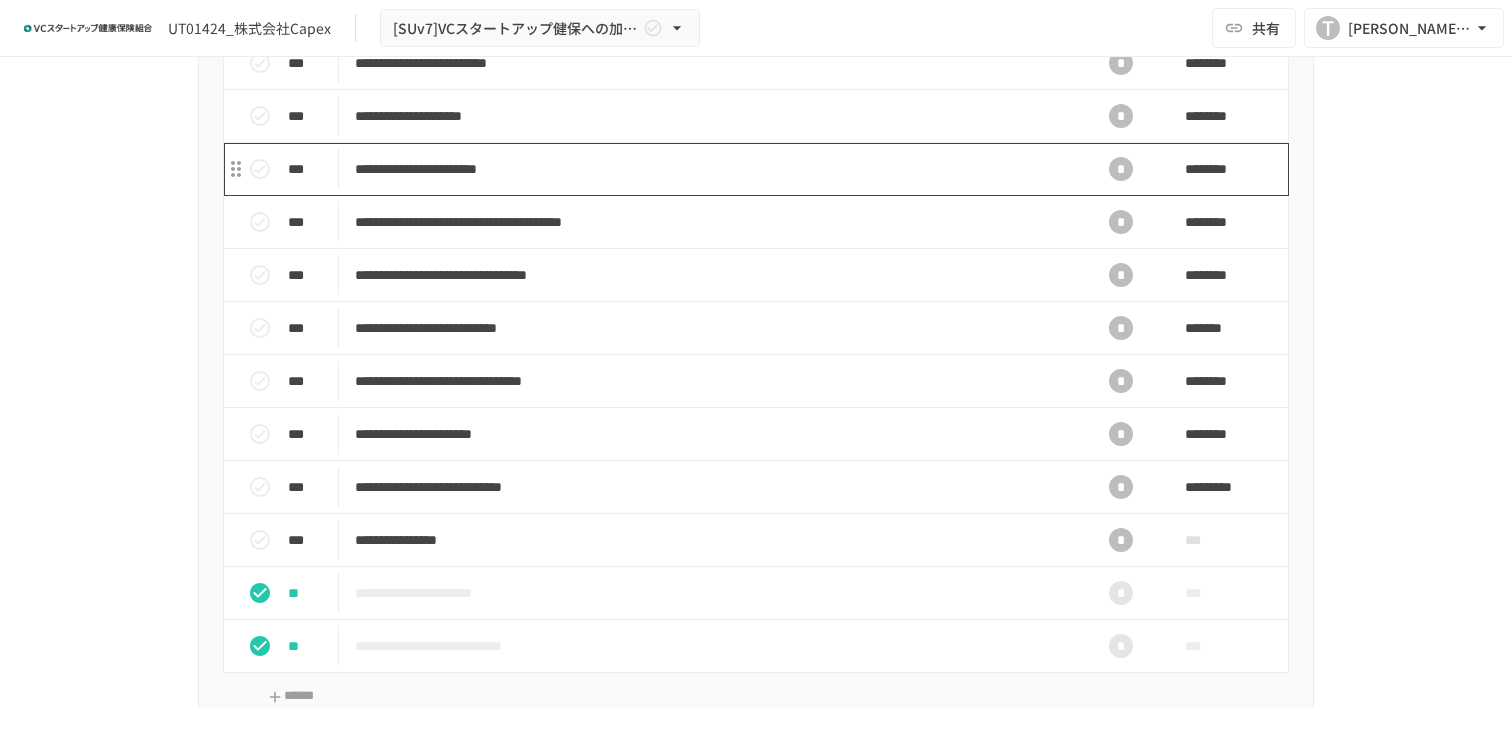 click on "**********" at bounding box center [714, 169] 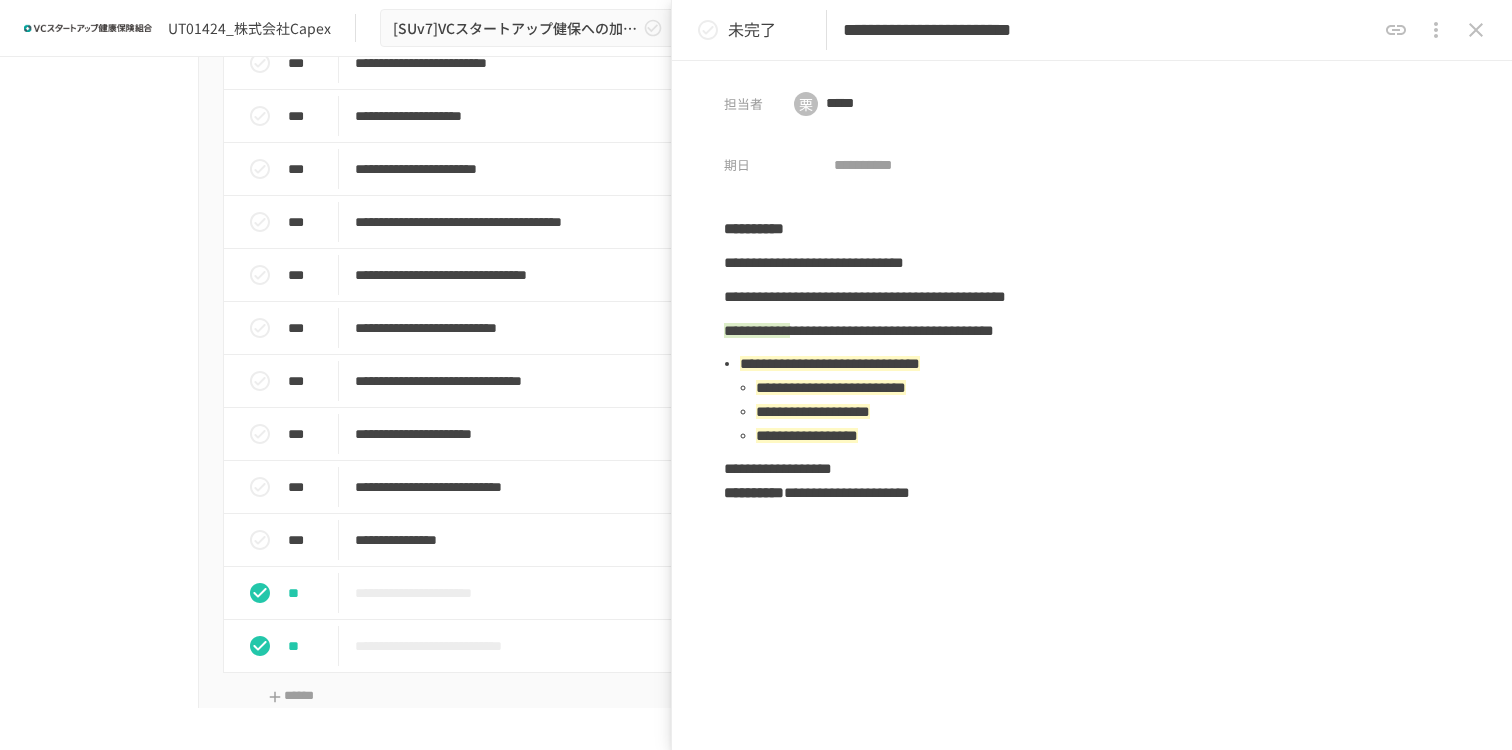 click at bounding box center [1476, 30] 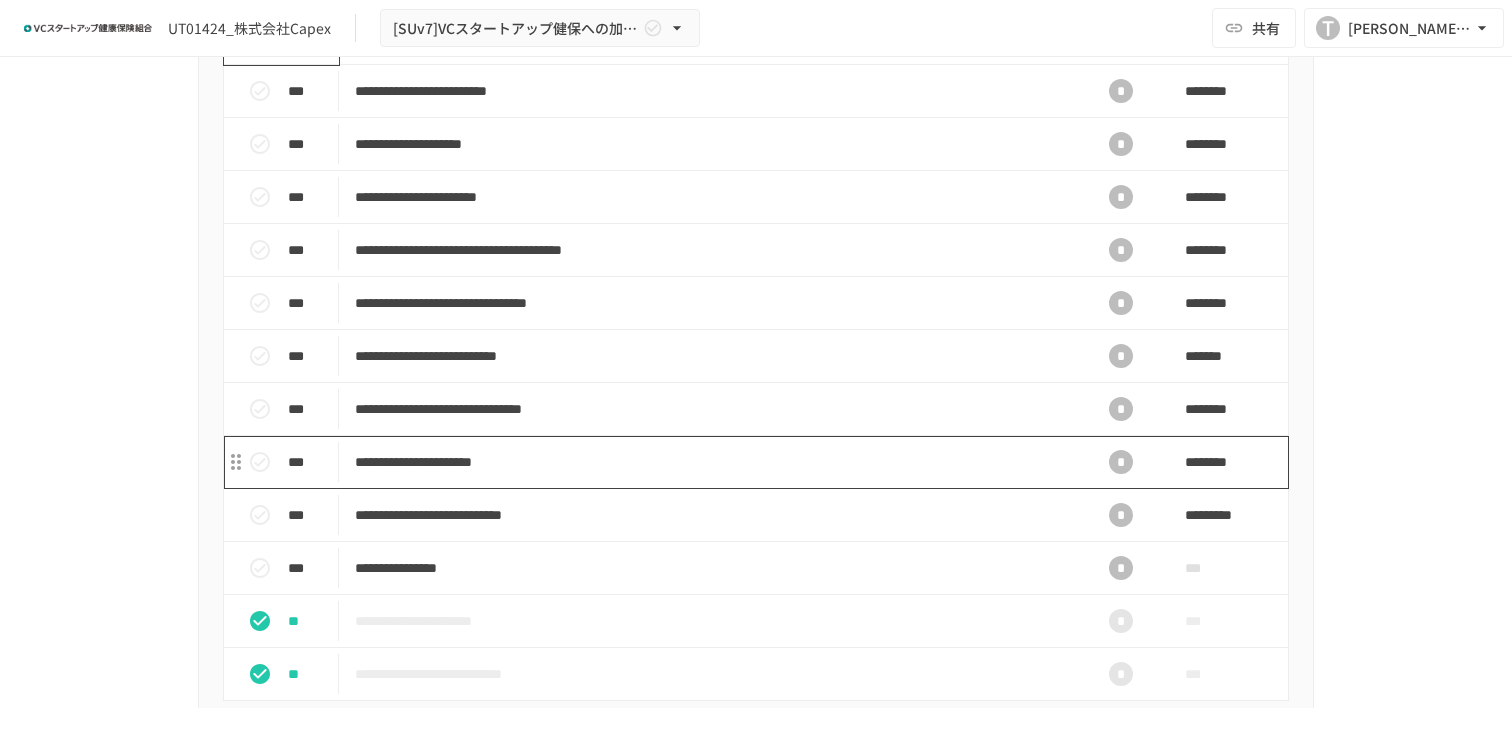 scroll, scrollTop: 995, scrollLeft: 0, axis: vertical 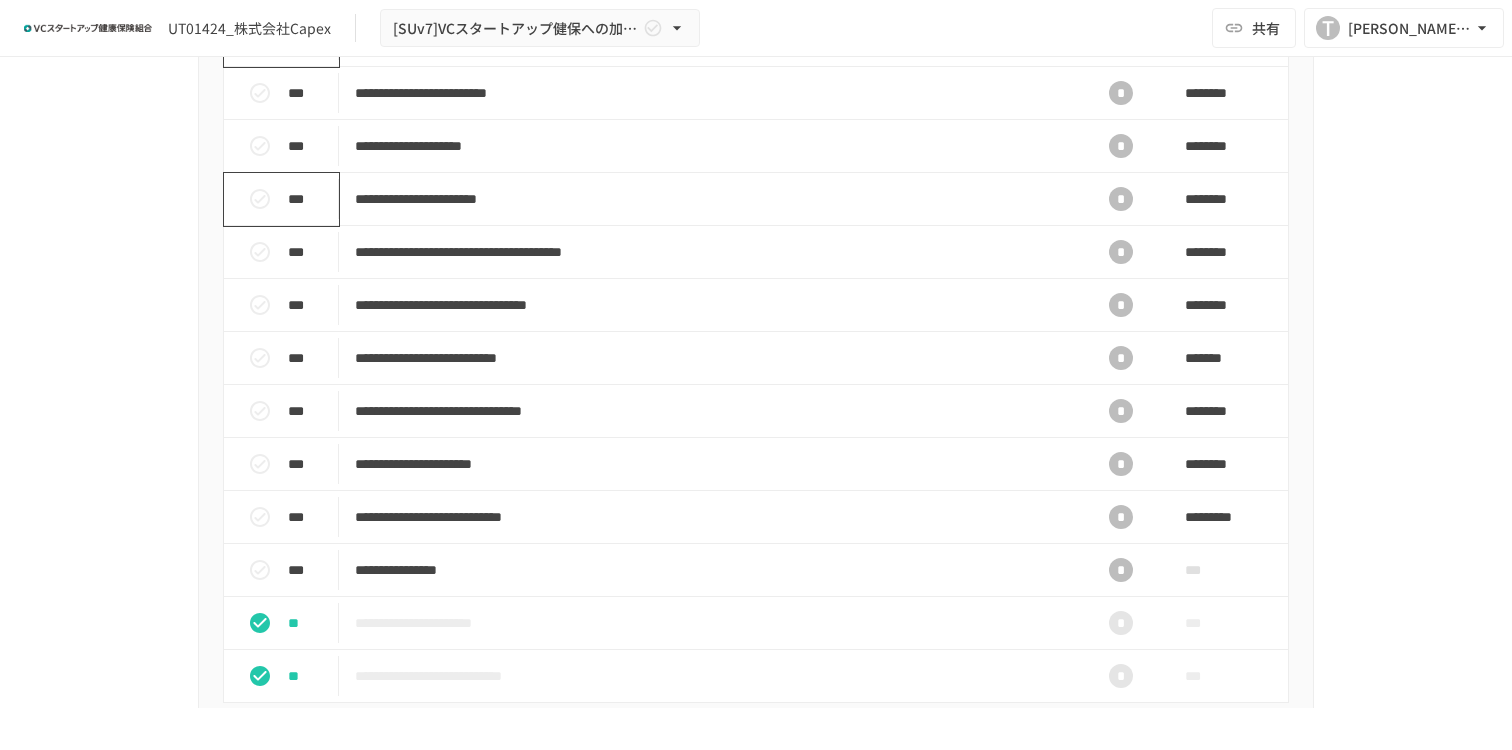 click 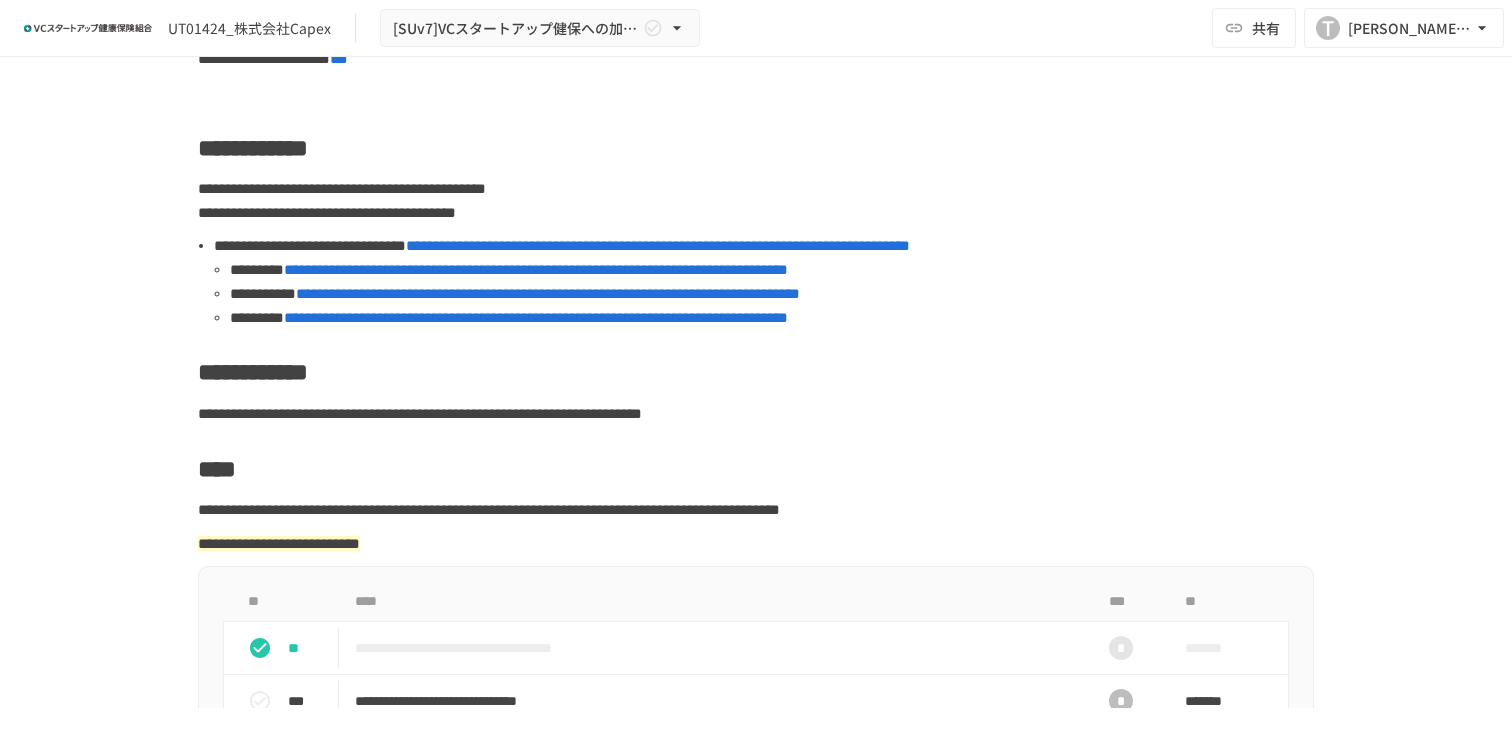 scroll, scrollTop: 174, scrollLeft: 0, axis: vertical 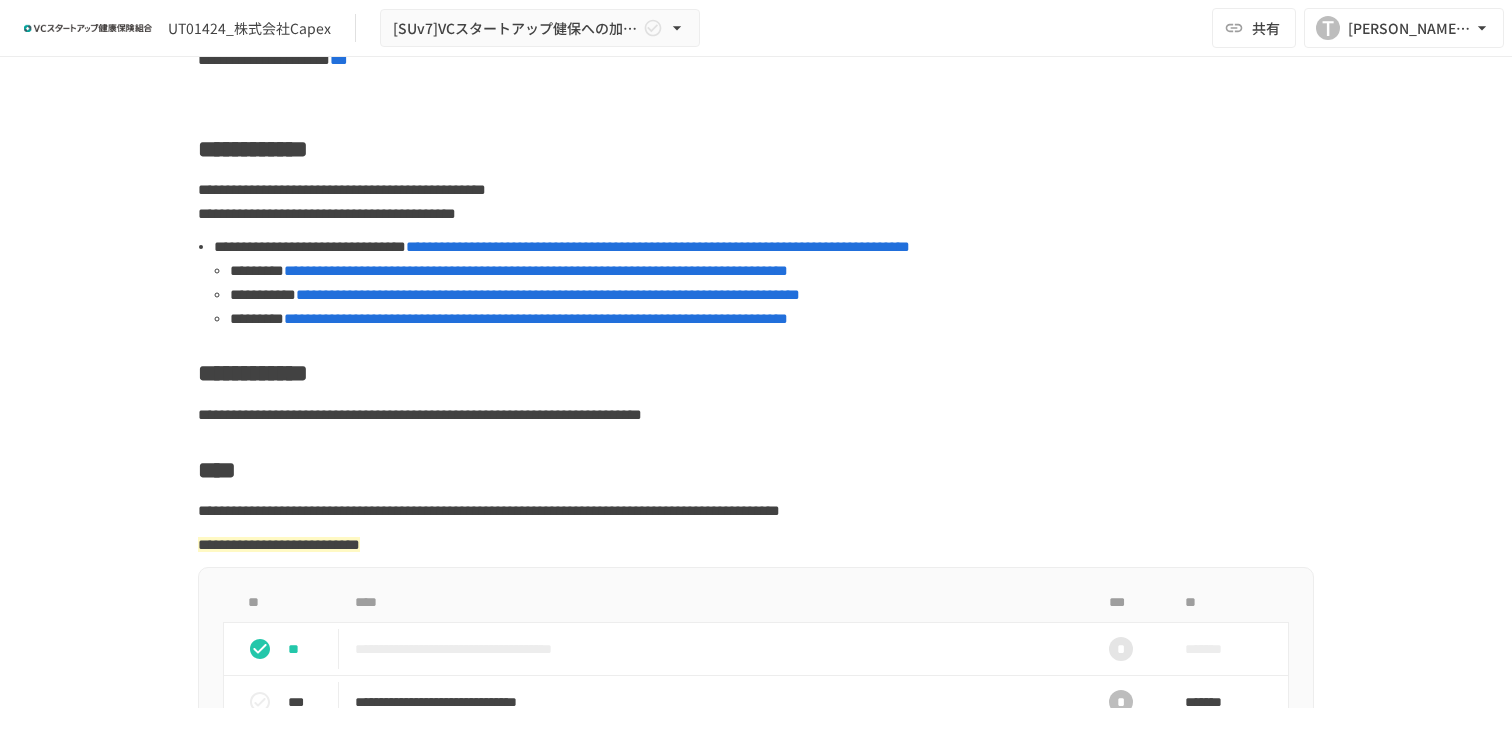 click on "**********" at bounding box center (536, 270) 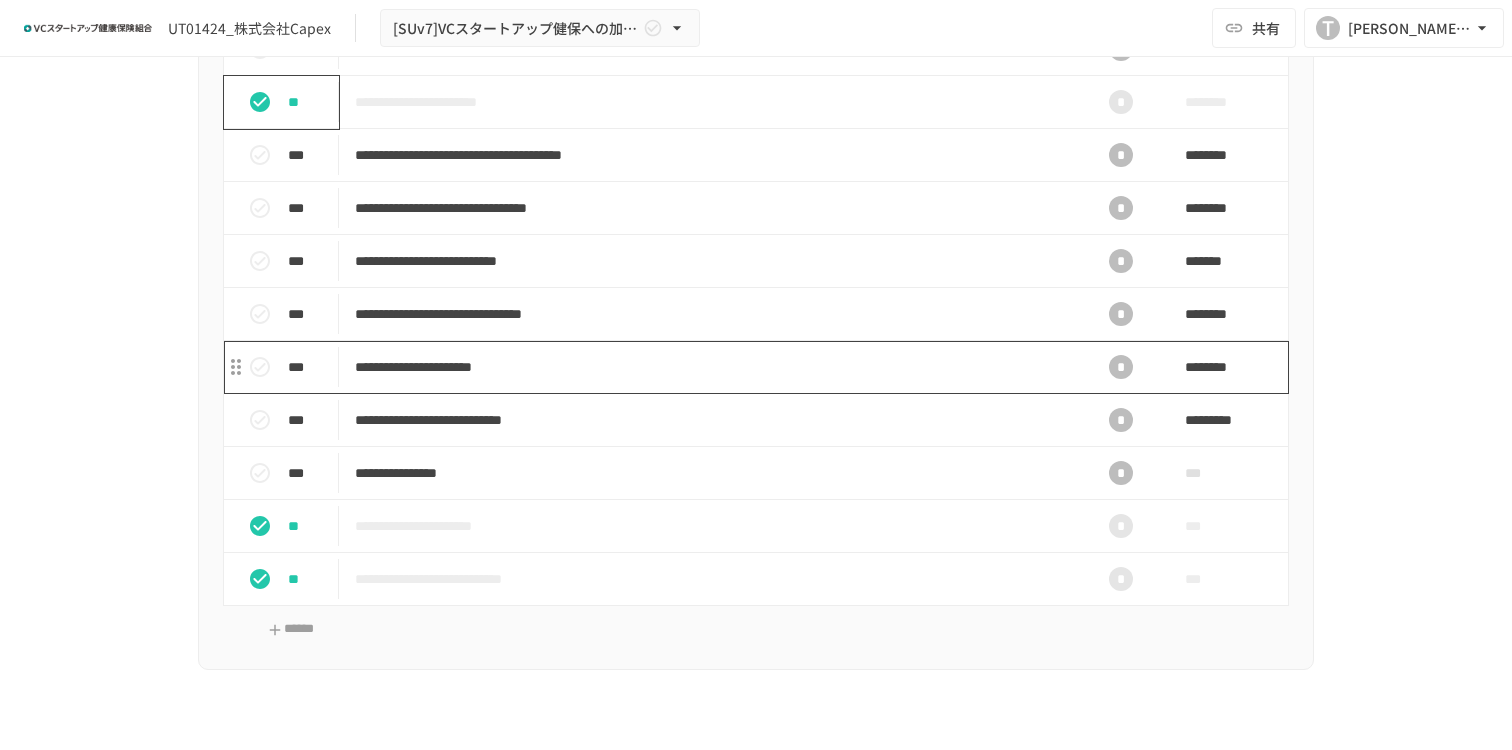 scroll, scrollTop: 1080, scrollLeft: 0, axis: vertical 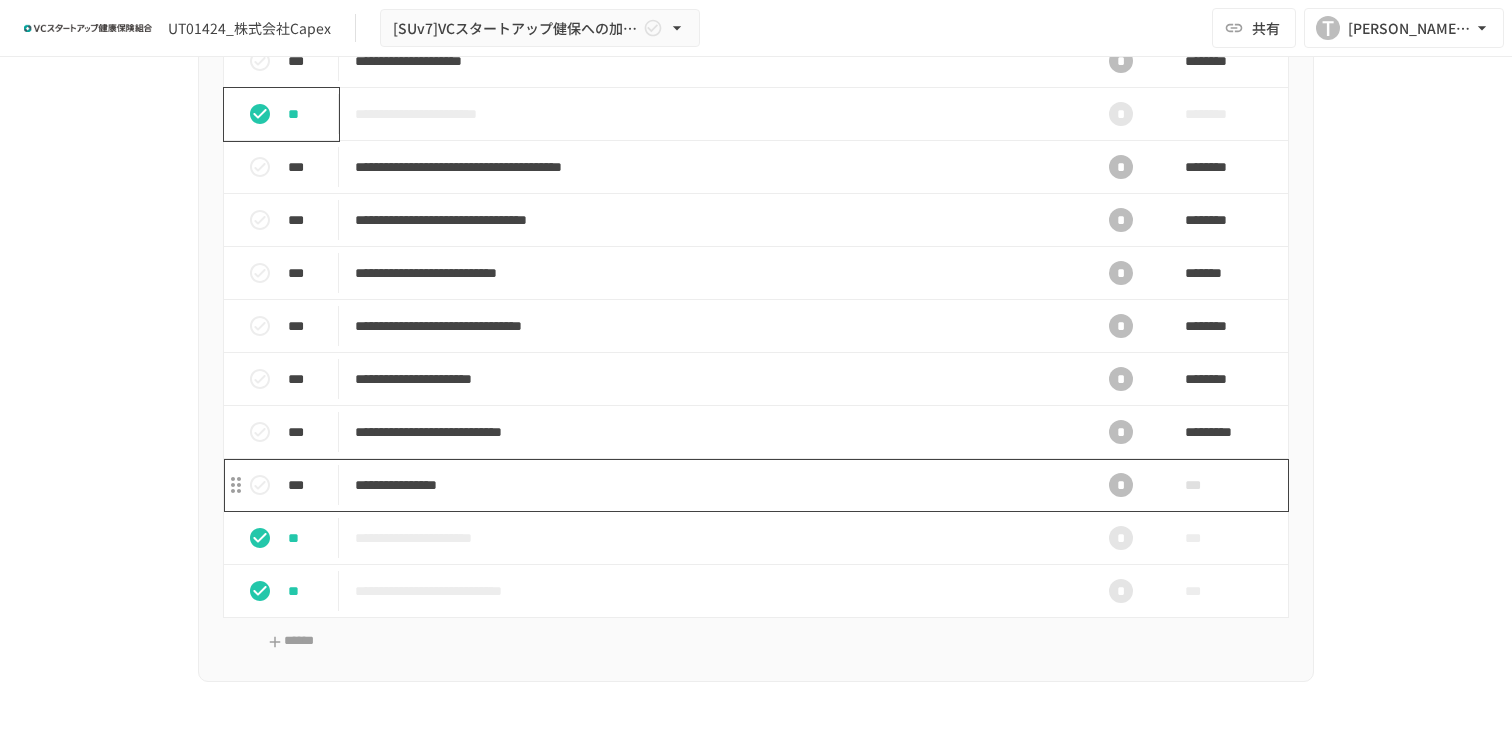 click on "**********" at bounding box center [714, 485] 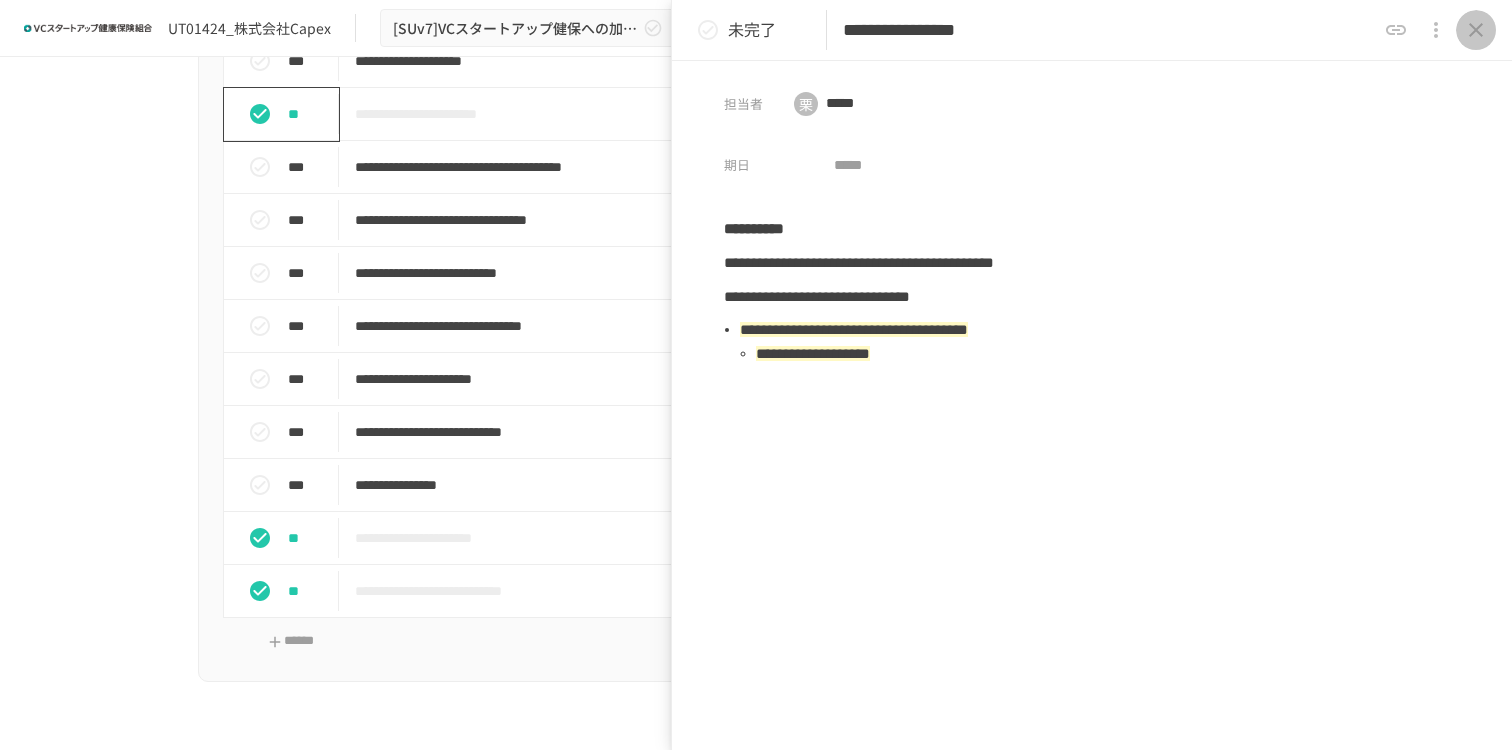 click 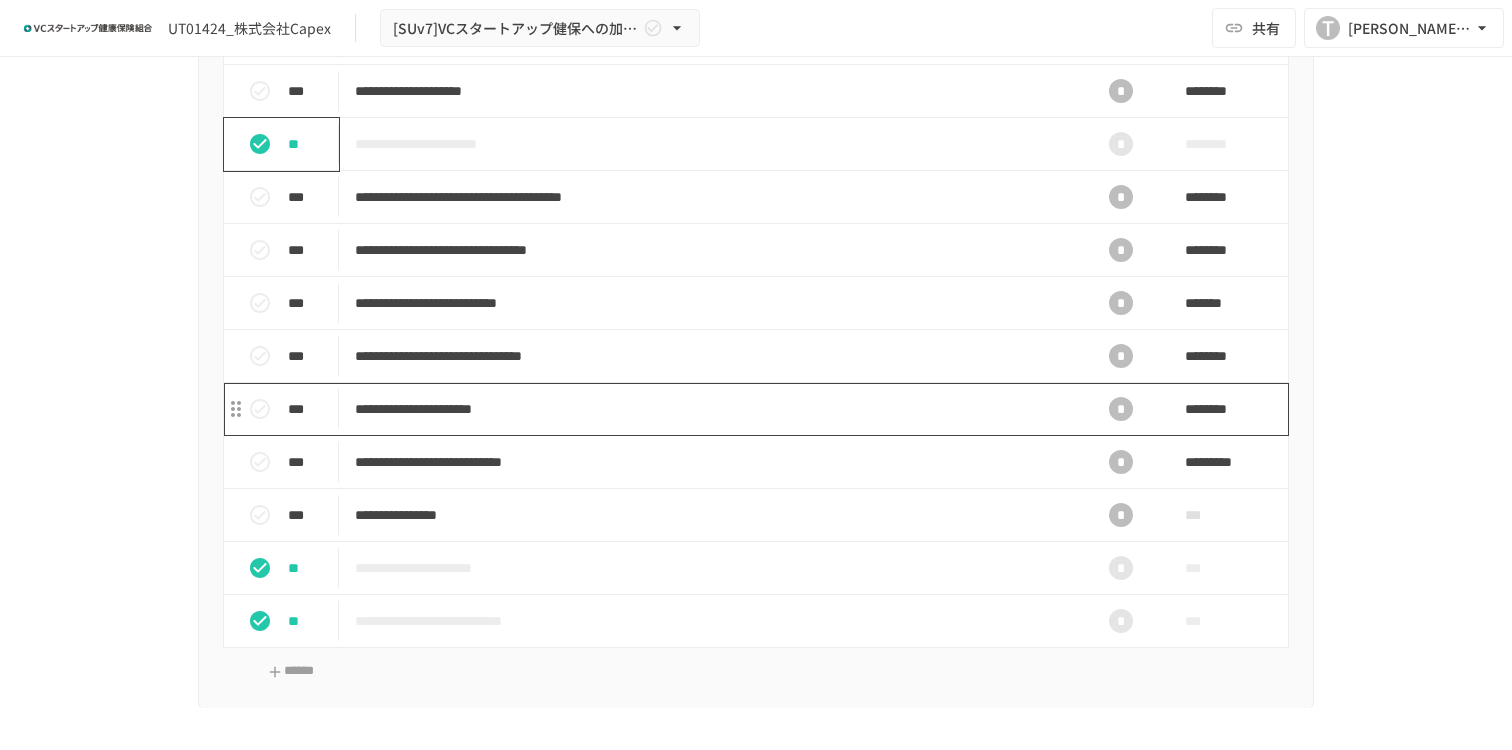 scroll, scrollTop: 1043, scrollLeft: 0, axis: vertical 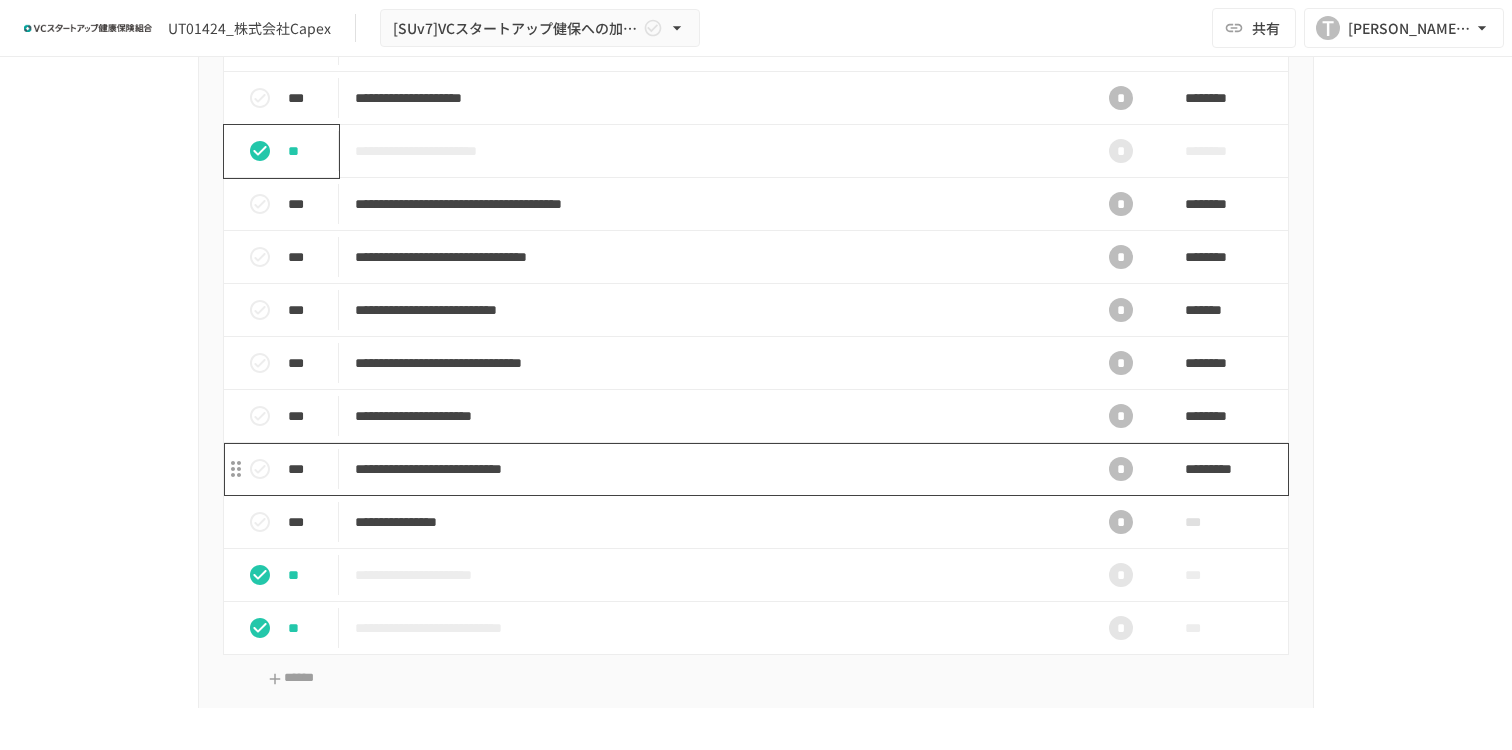 click on "**********" at bounding box center [714, 469] 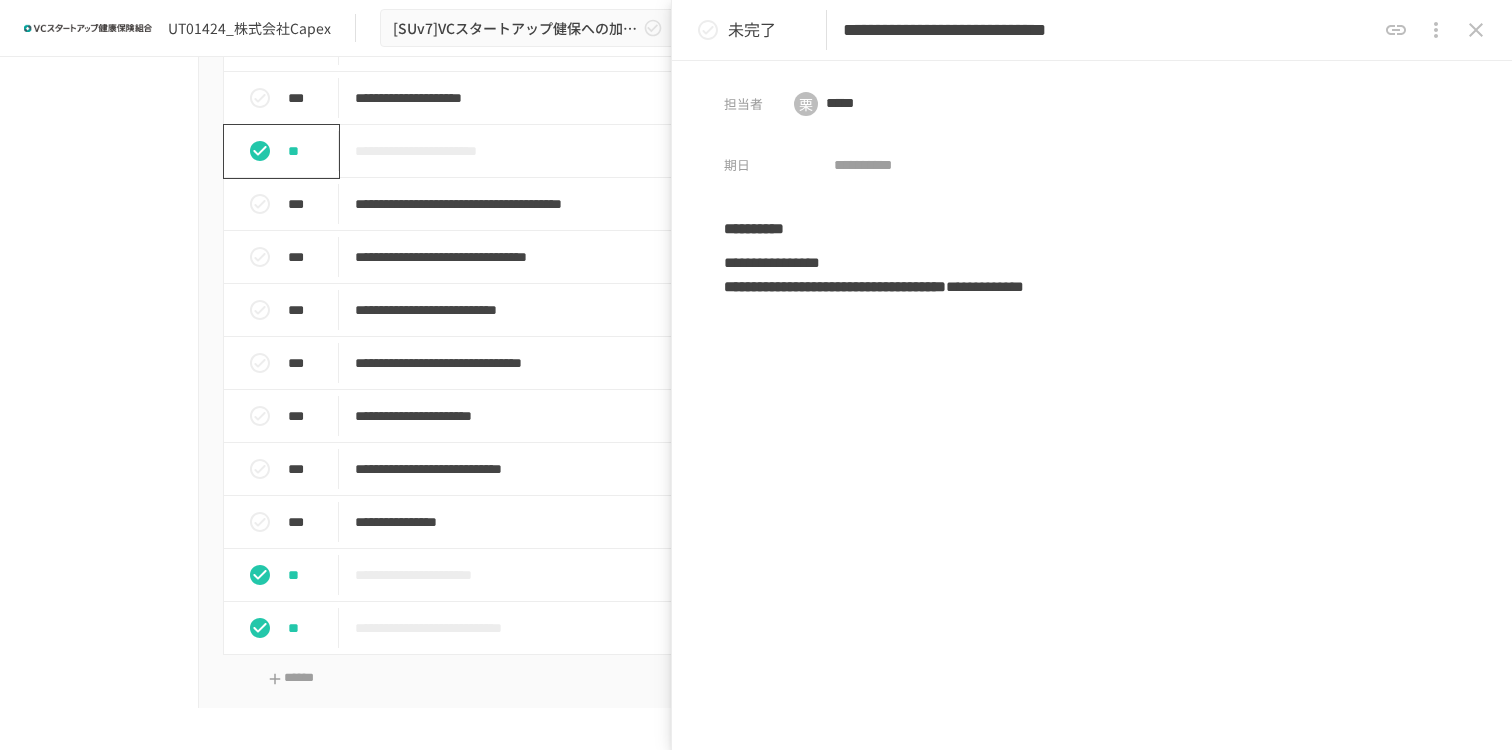 click 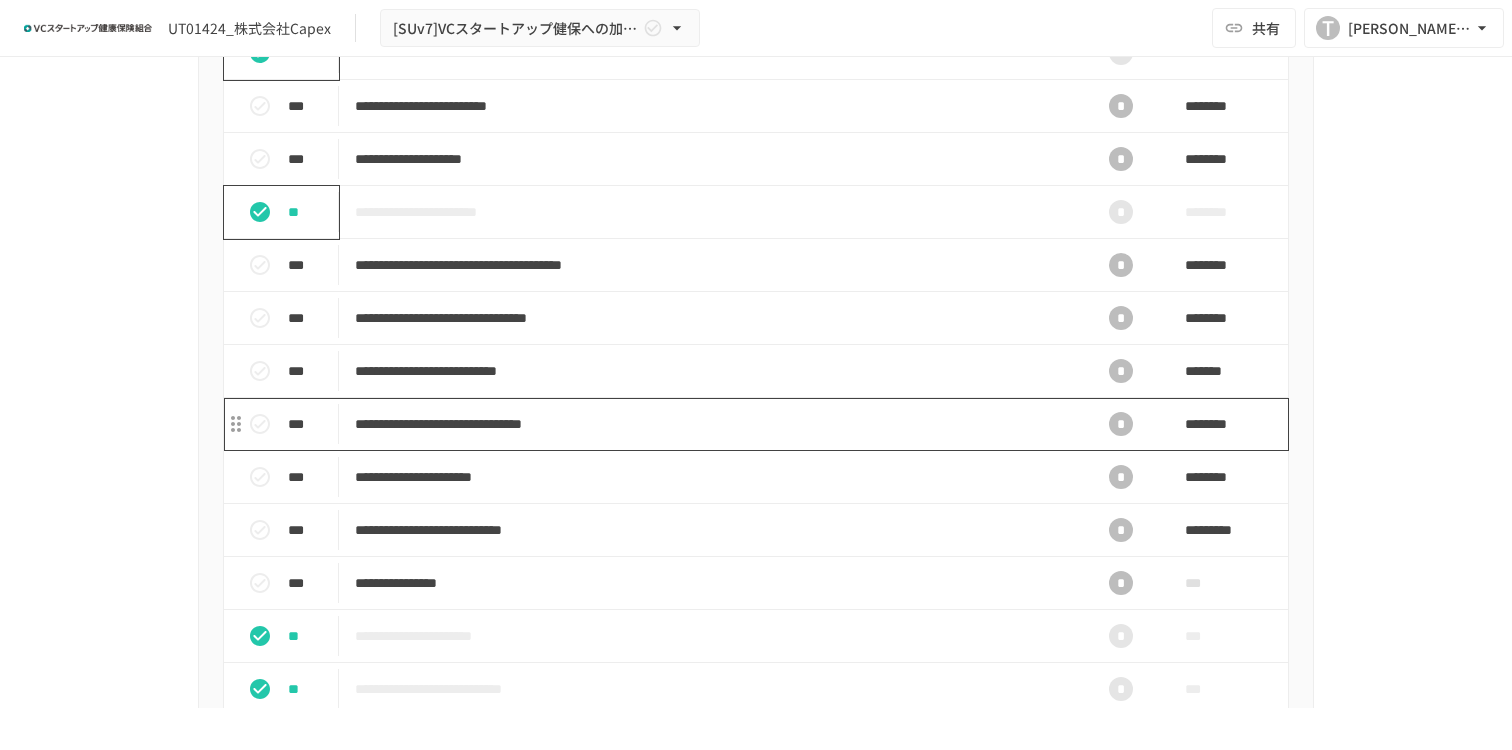 scroll, scrollTop: 1006, scrollLeft: 0, axis: vertical 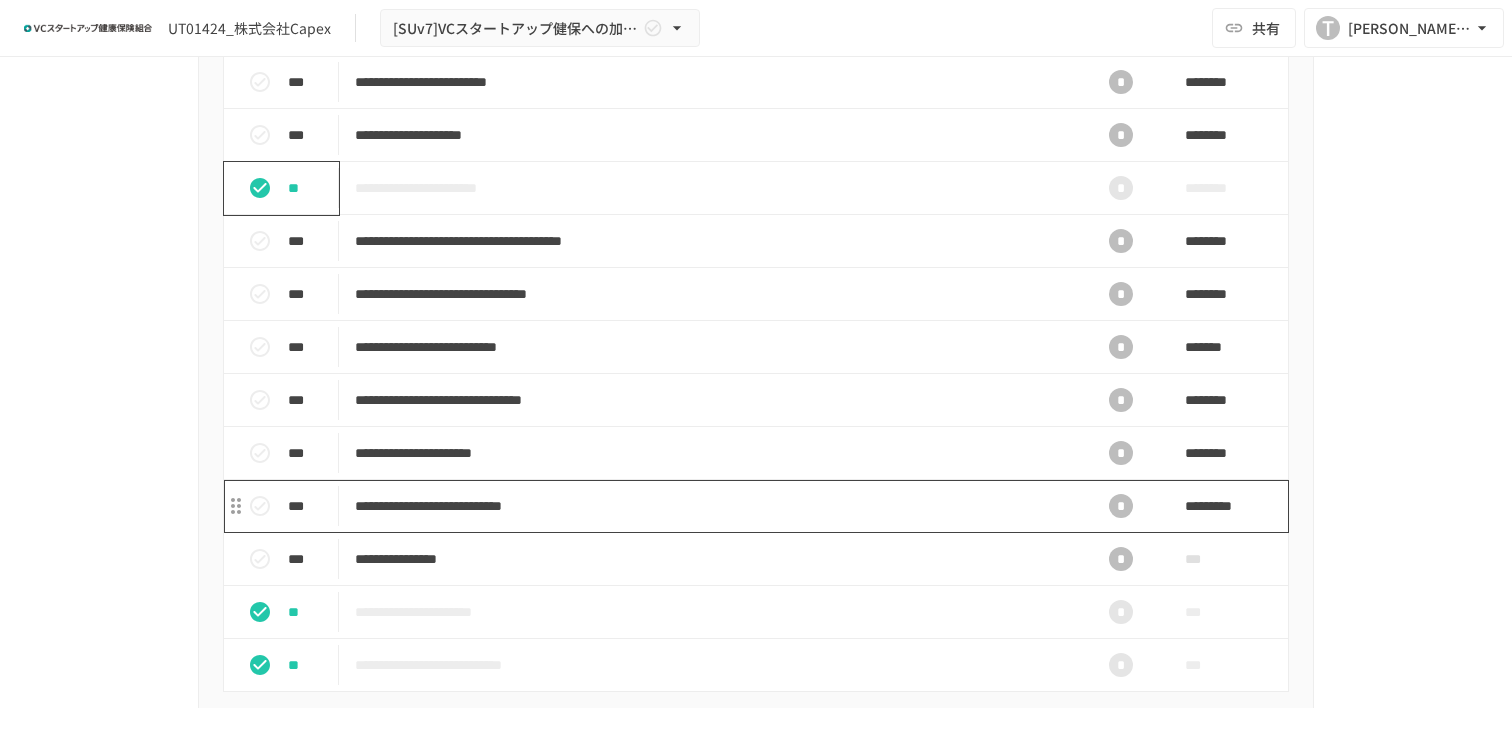 click on "**********" at bounding box center (714, 506) 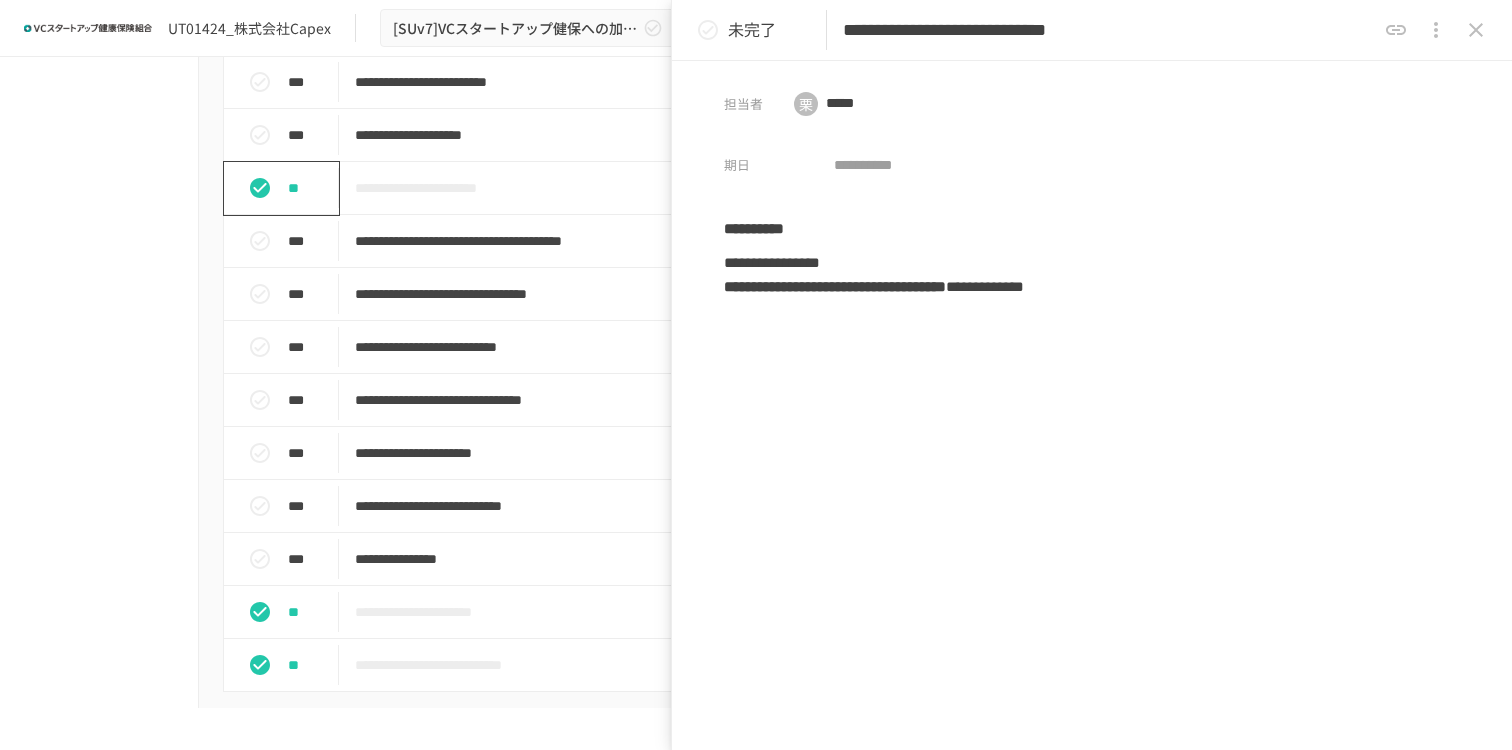 click 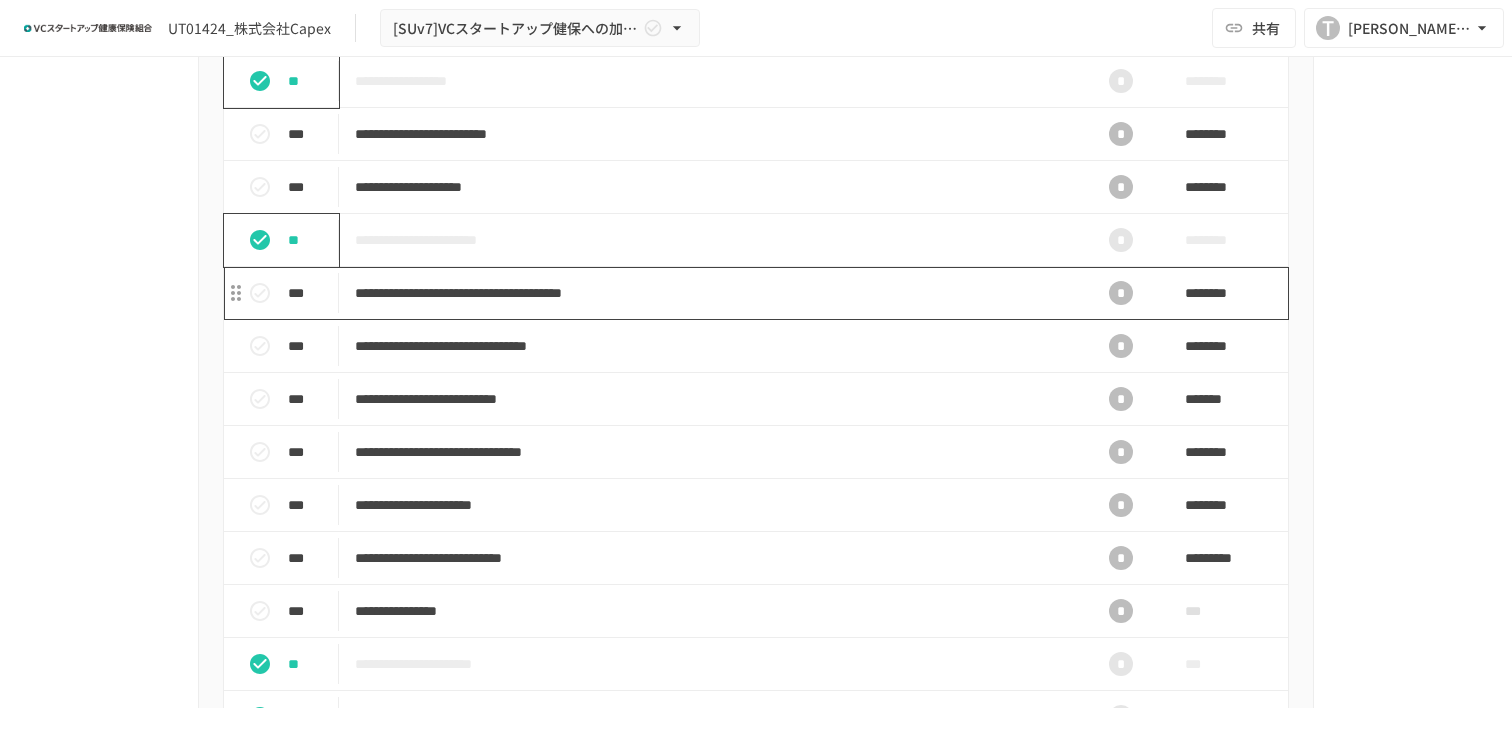 scroll, scrollTop: 925, scrollLeft: 0, axis: vertical 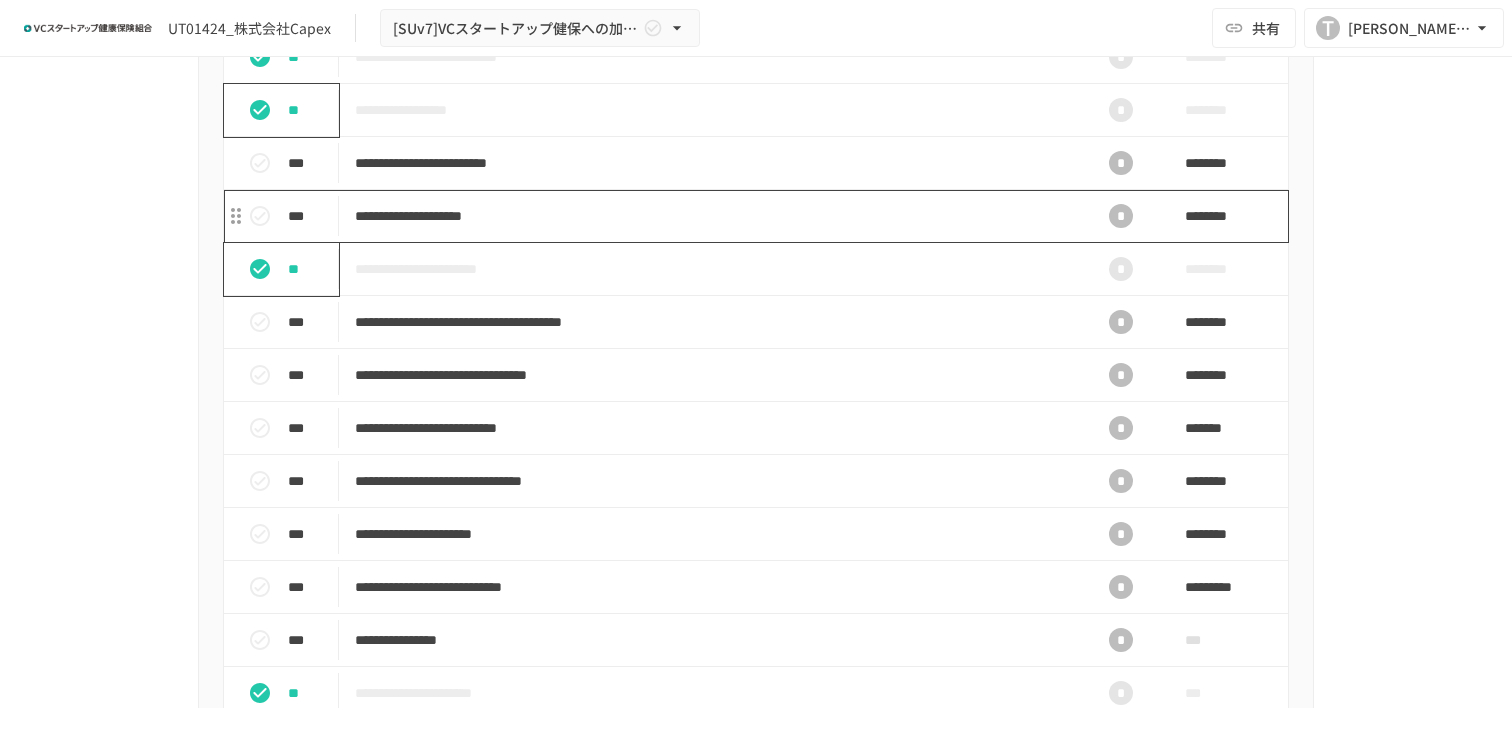 click on "**********" at bounding box center (714, 216) 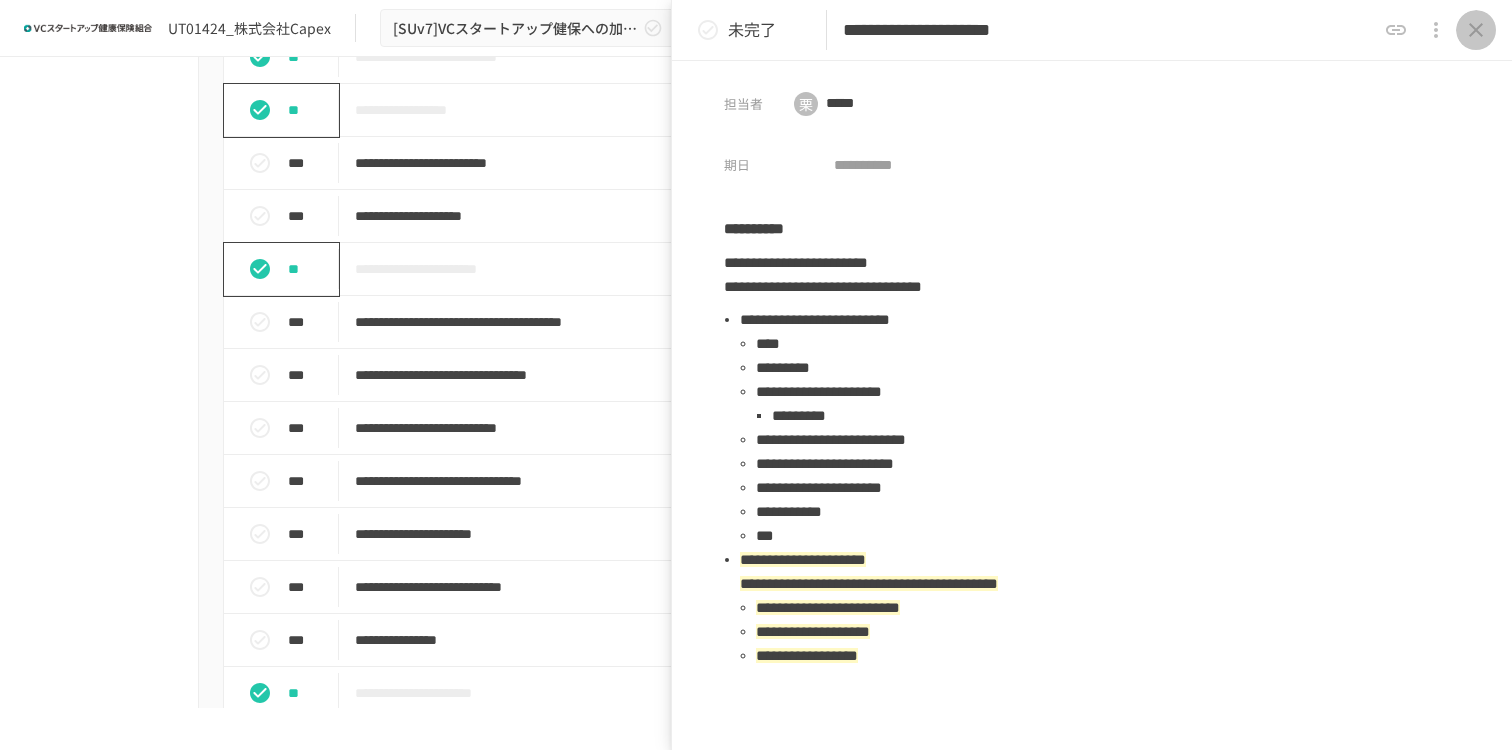 drag, startPoint x: 1483, startPoint y: 31, endPoint x: 1417, endPoint y: 16, distance: 67.68308 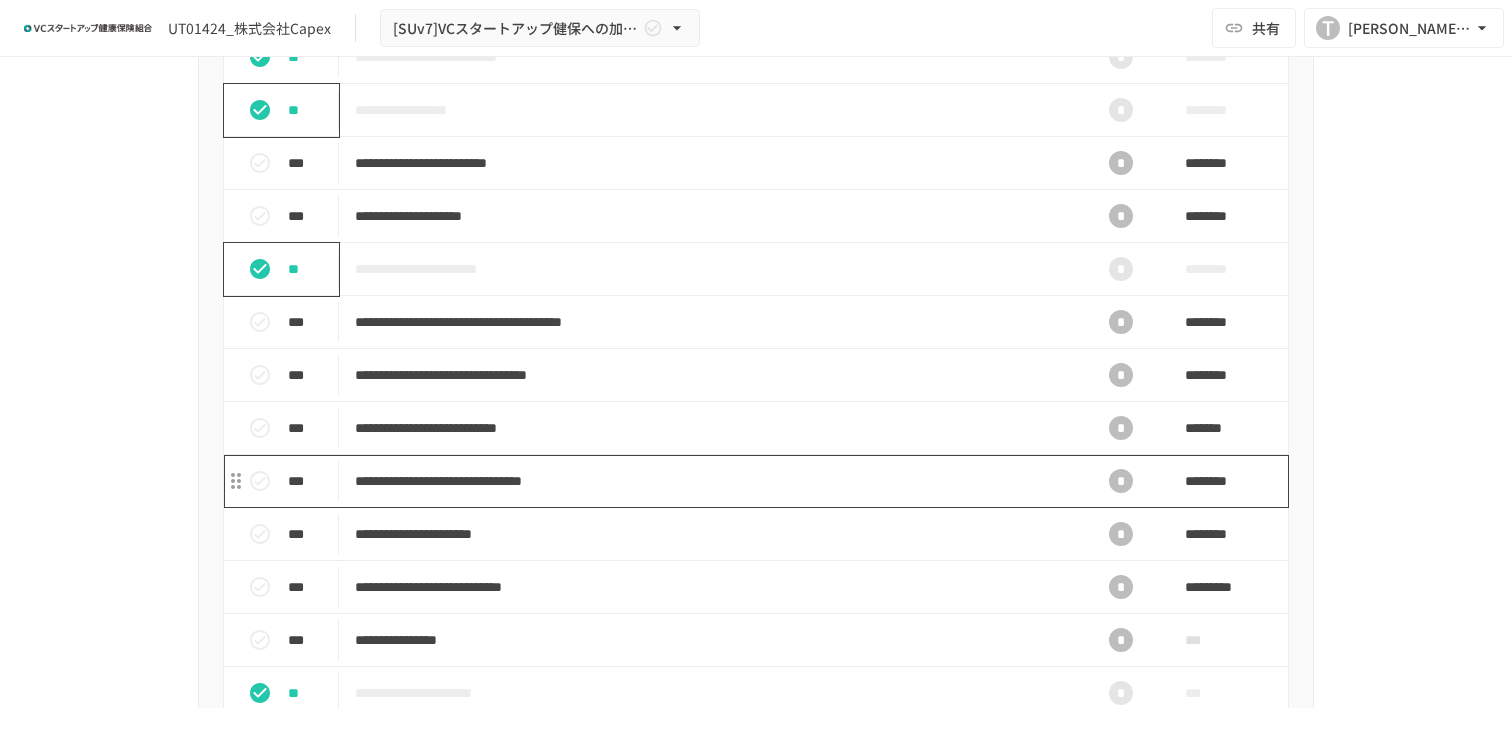 click on "**********" at bounding box center [714, 481] 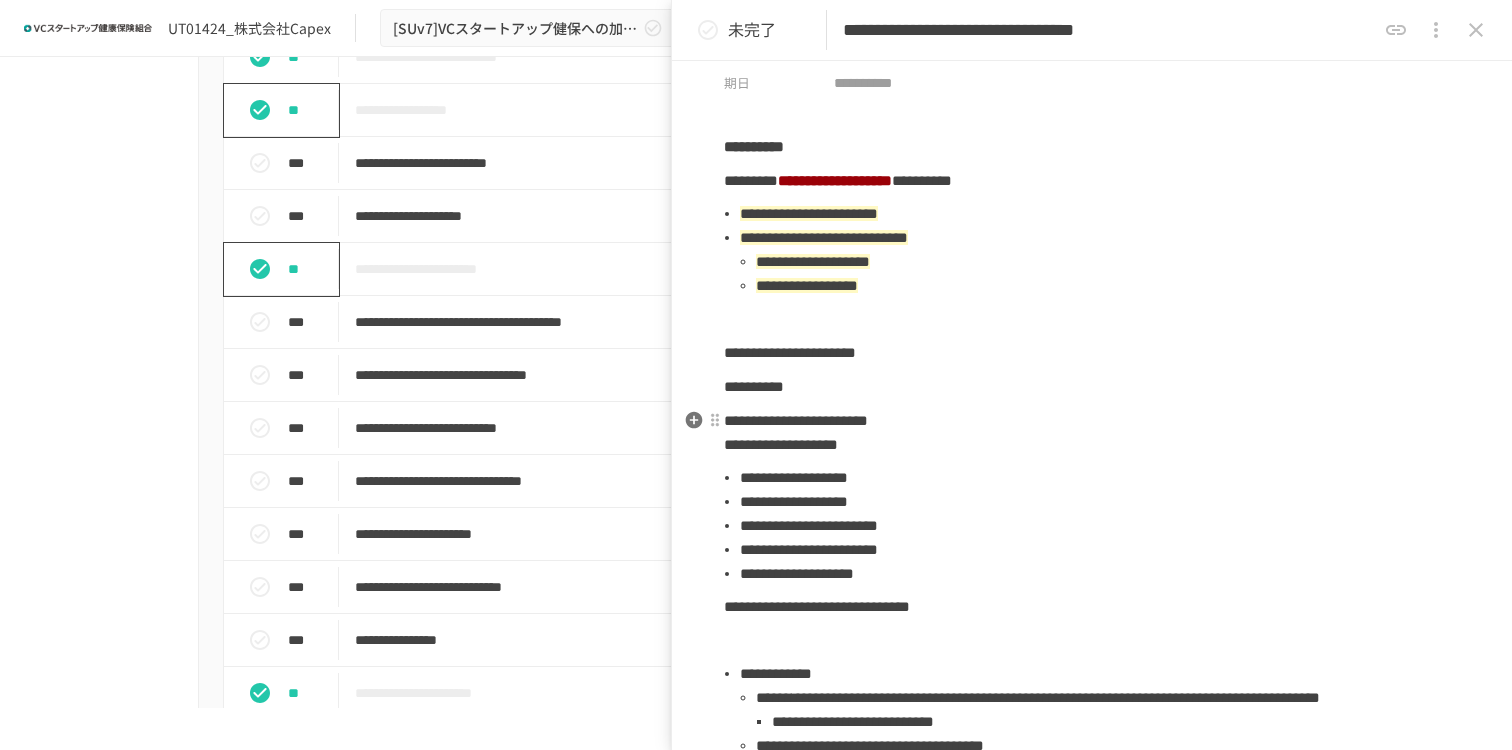scroll, scrollTop: 106, scrollLeft: 0, axis: vertical 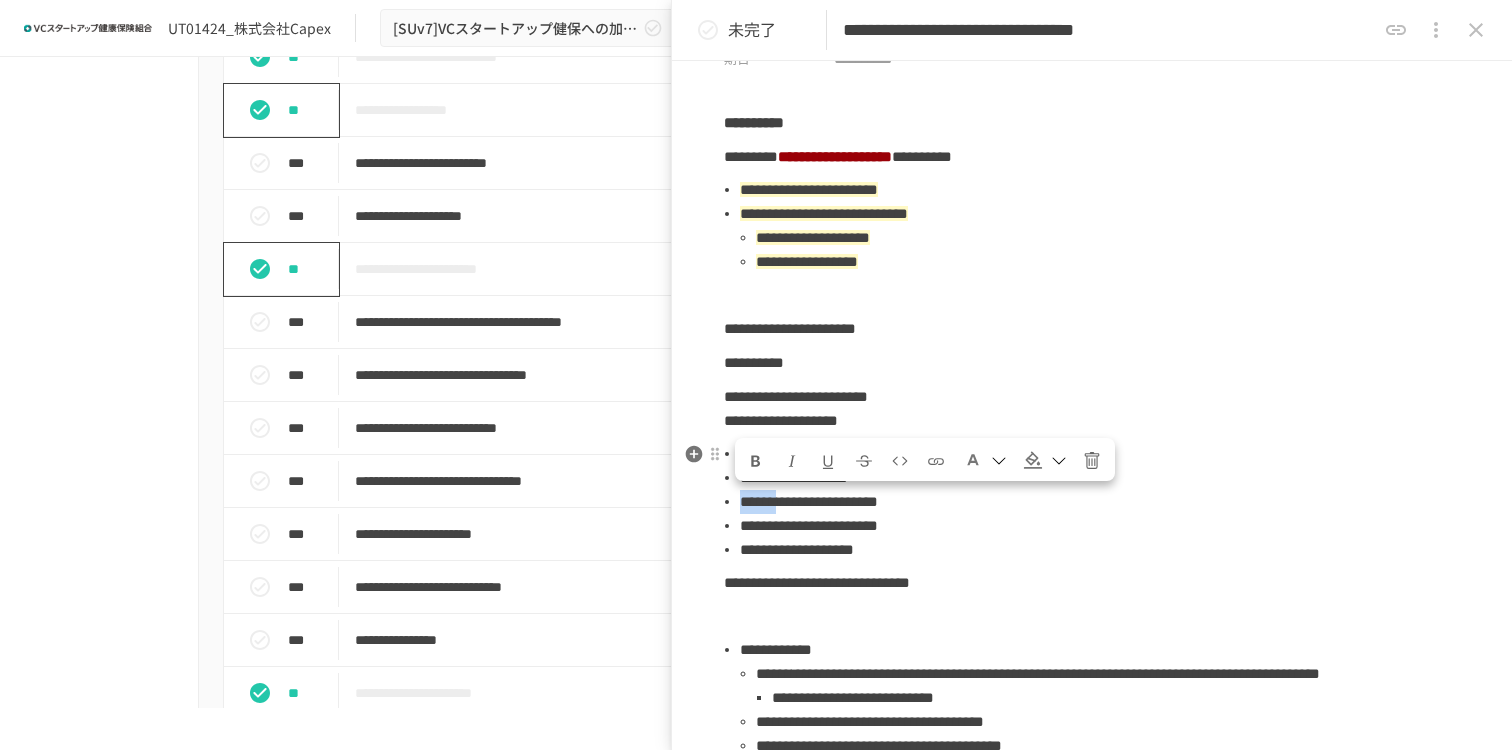 drag, startPoint x: 822, startPoint y: 501, endPoint x: 744, endPoint y: 498, distance: 78.05767 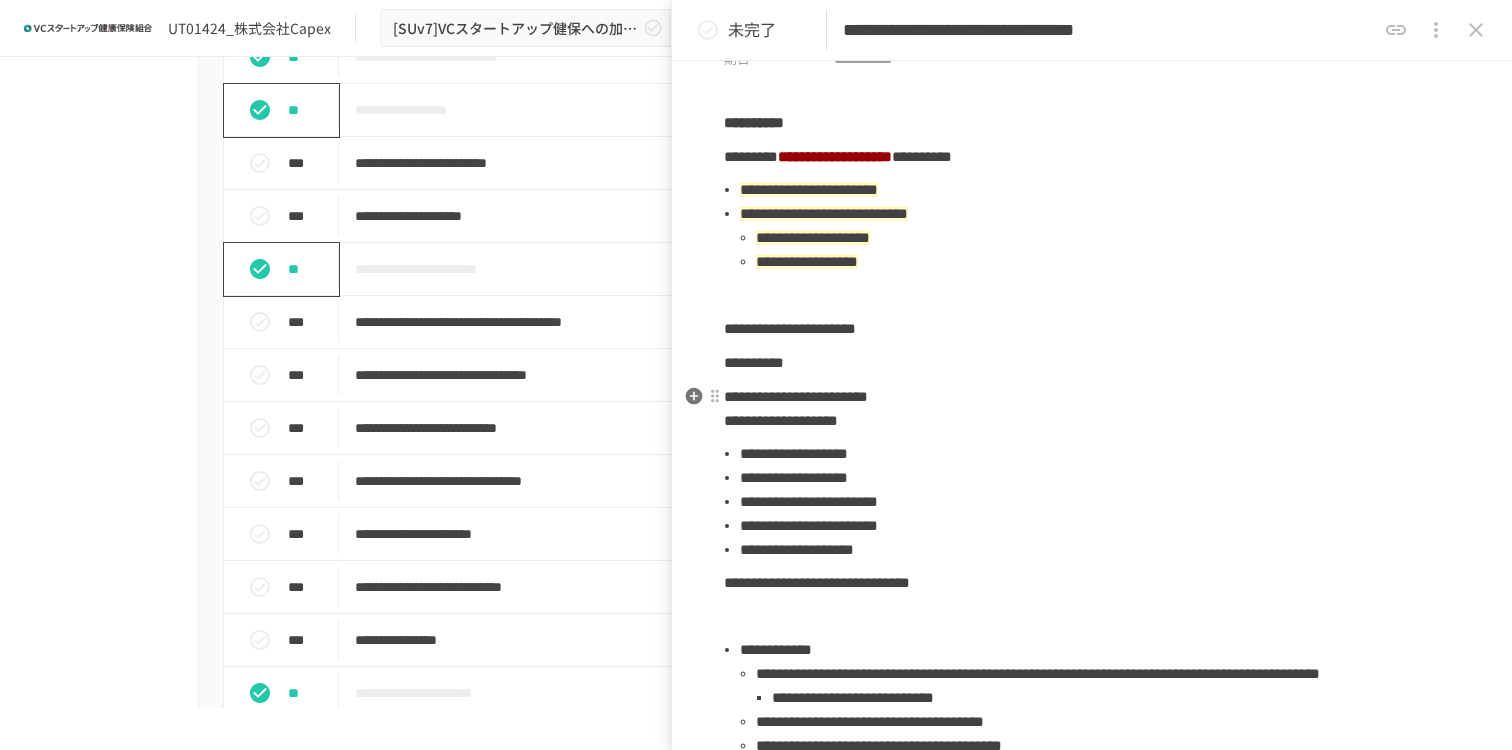 click on "**********" at bounding box center [1092, 409] 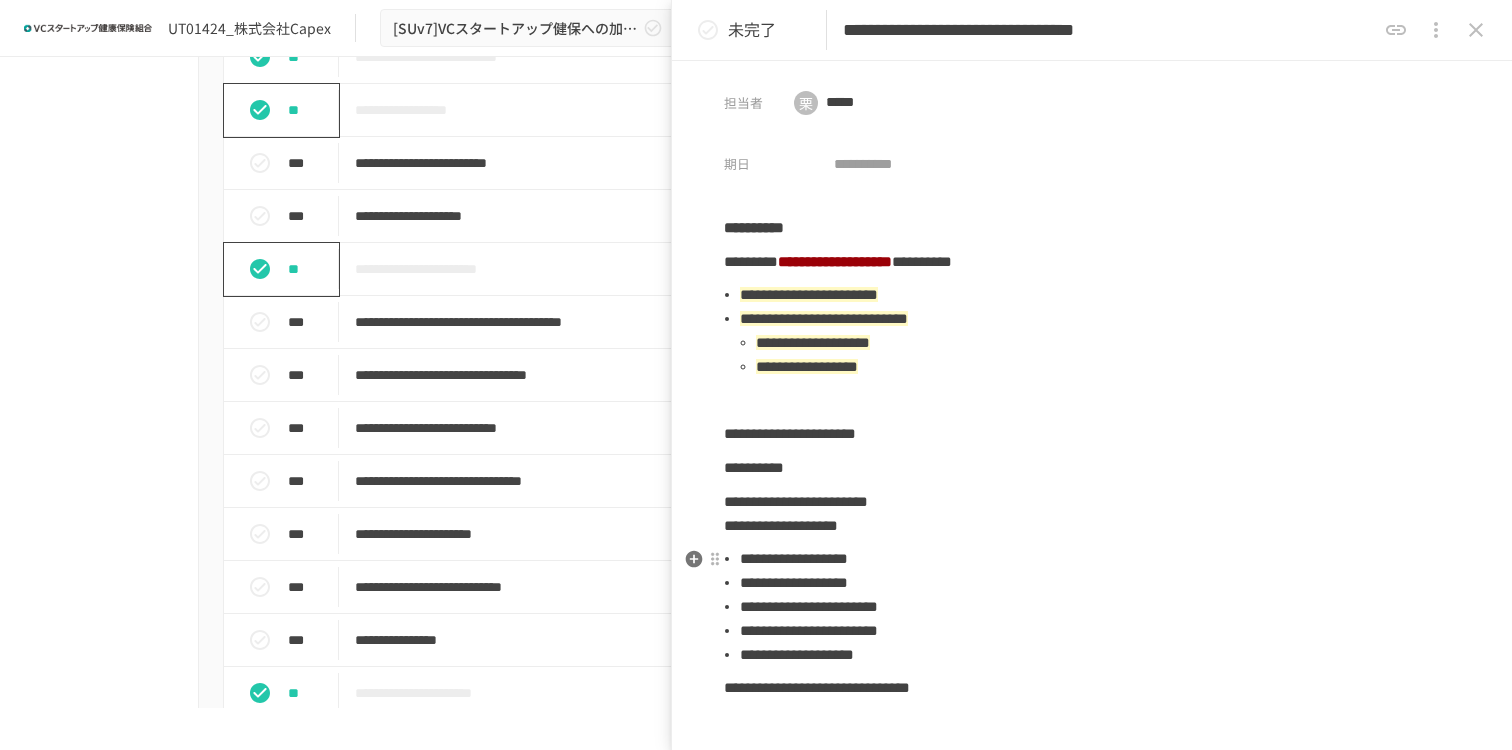 scroll, scrollTop: 0, scrollLeft: 0, axis: both 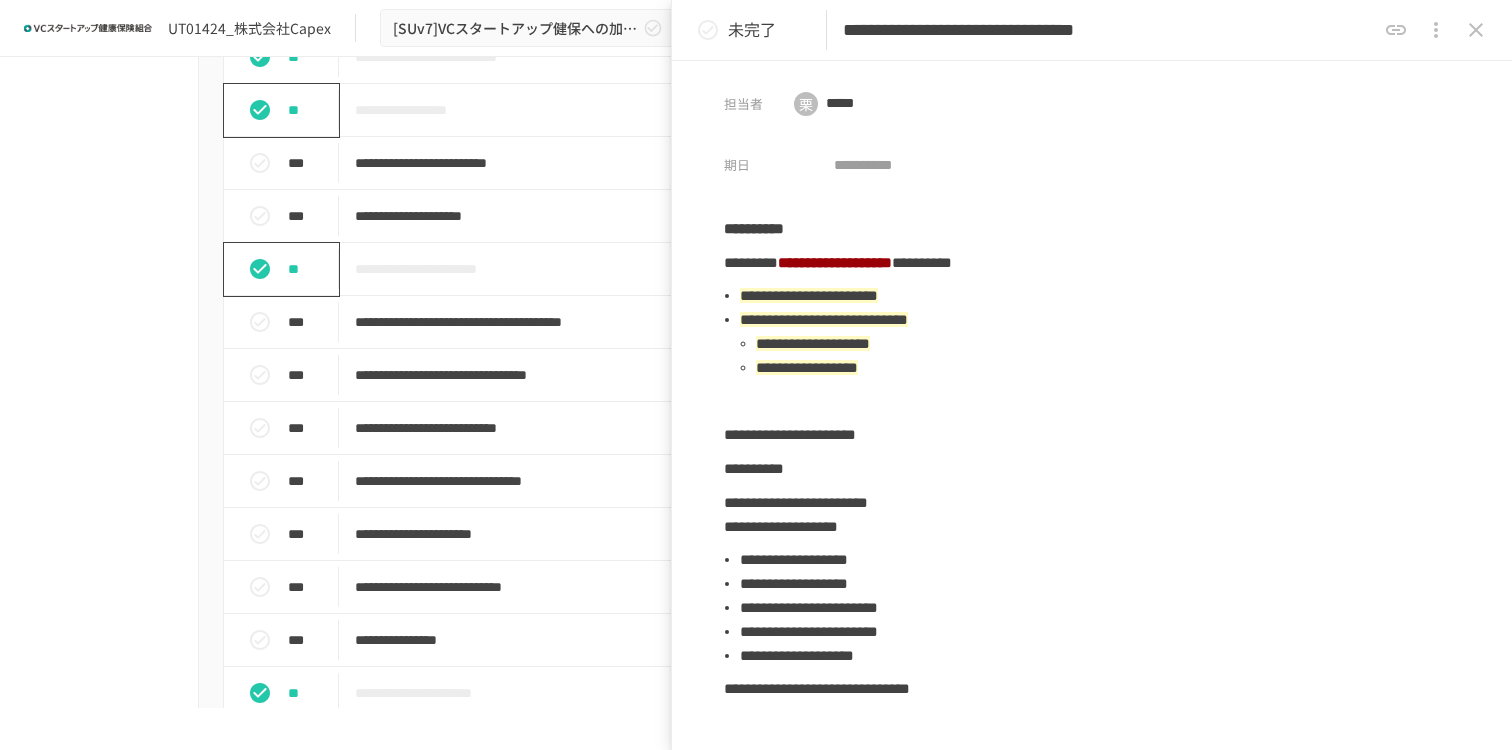 click 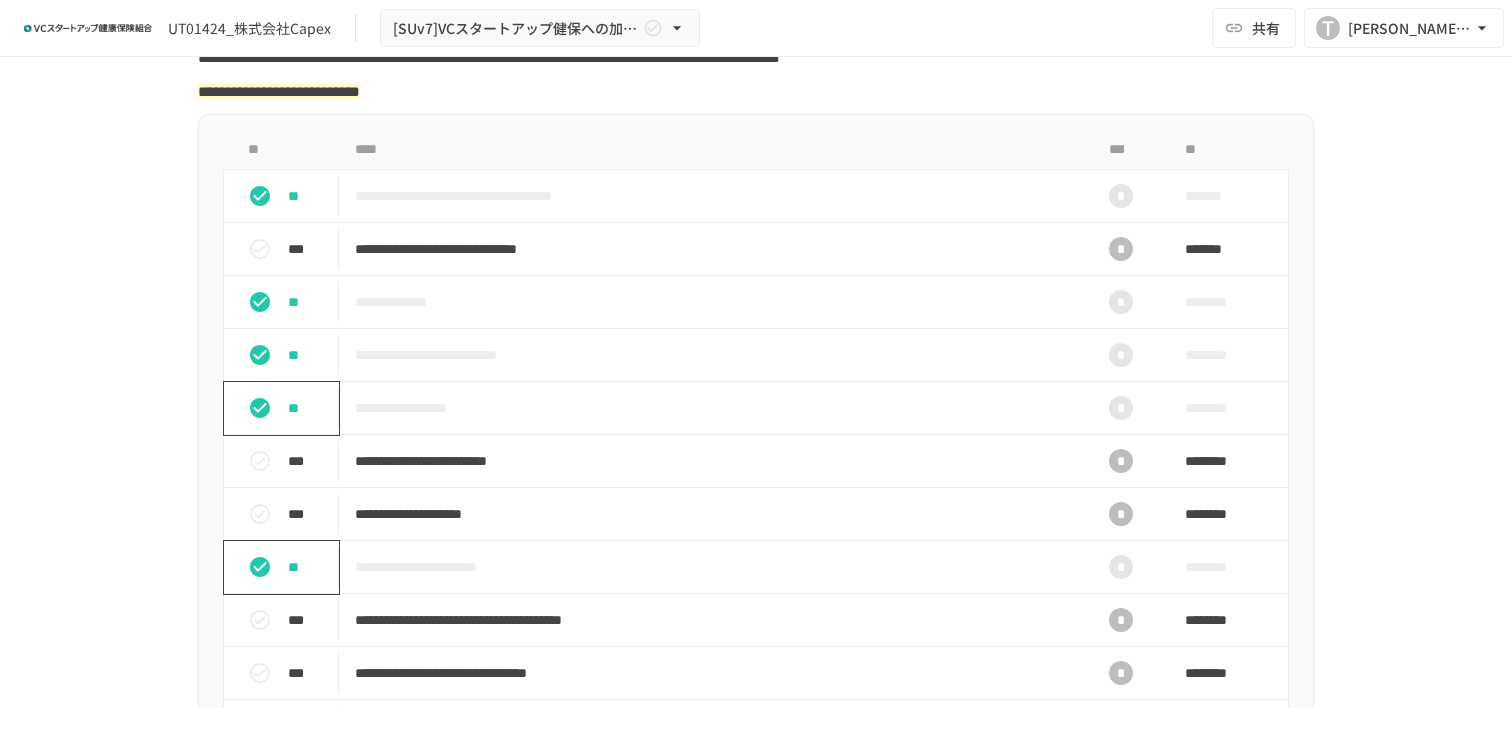 scroll, scrollTop: 1026, scrollLeft: 0, axis: vertical 